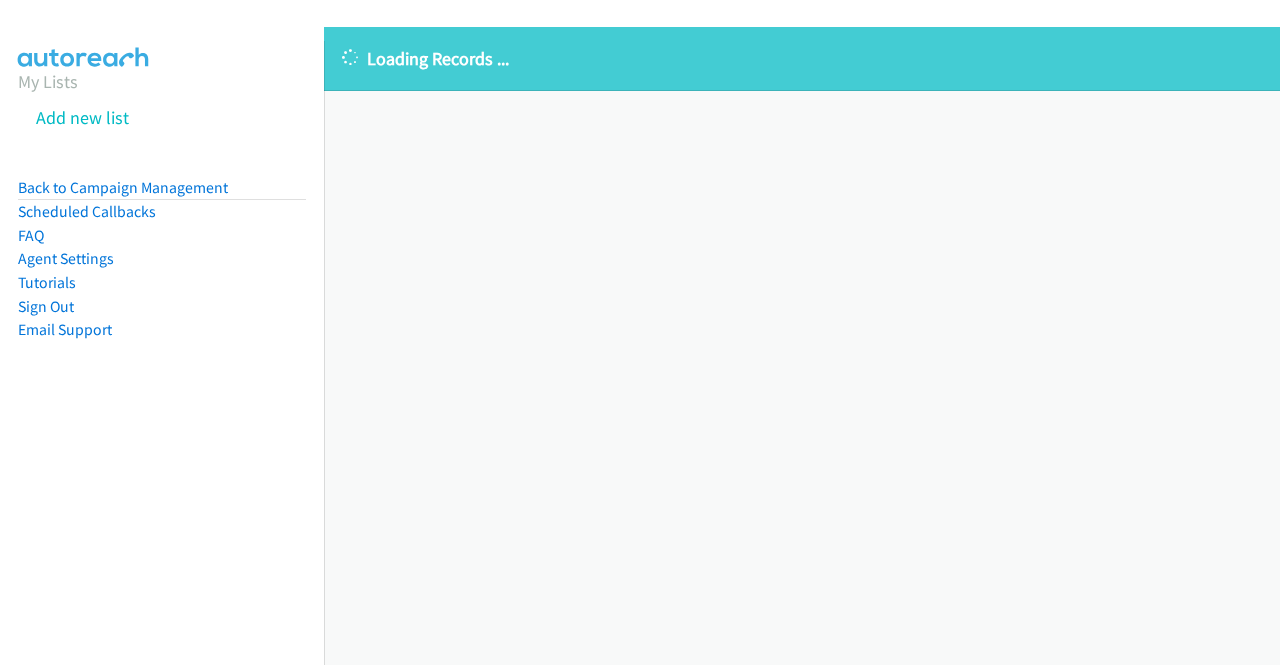 scroll, scrollTop: 0, scrollLeft: 0, axis: both 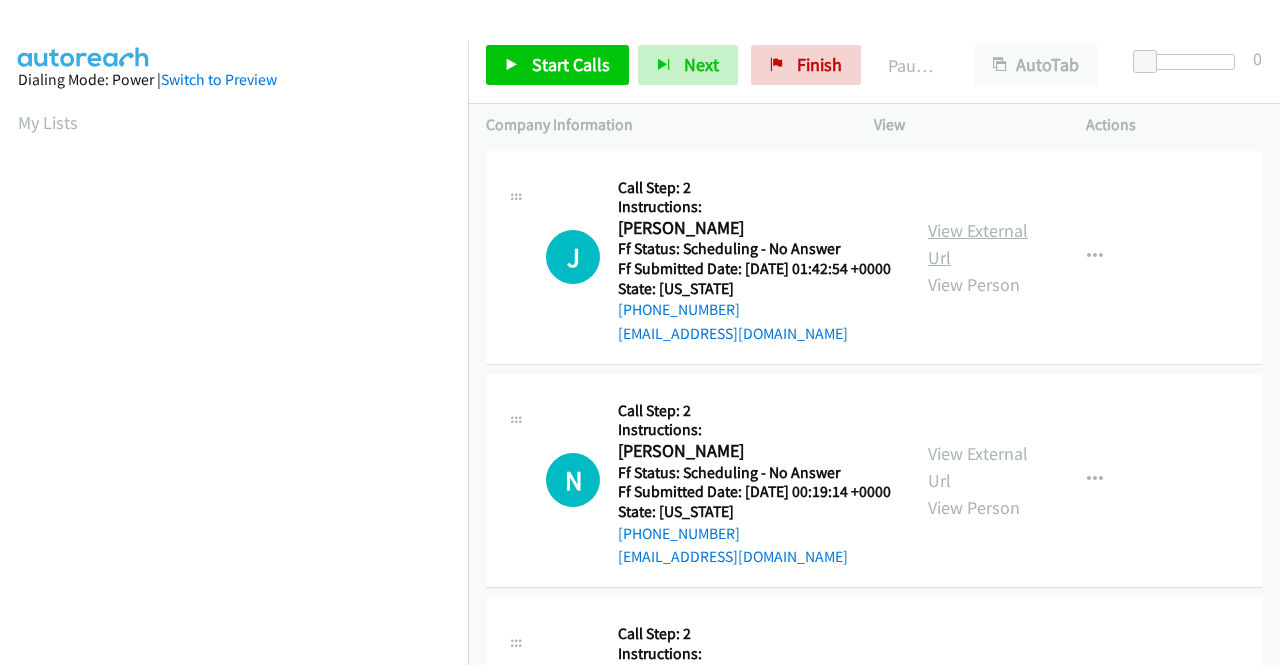 click on "View External Url" at bounding box center (978, 244) 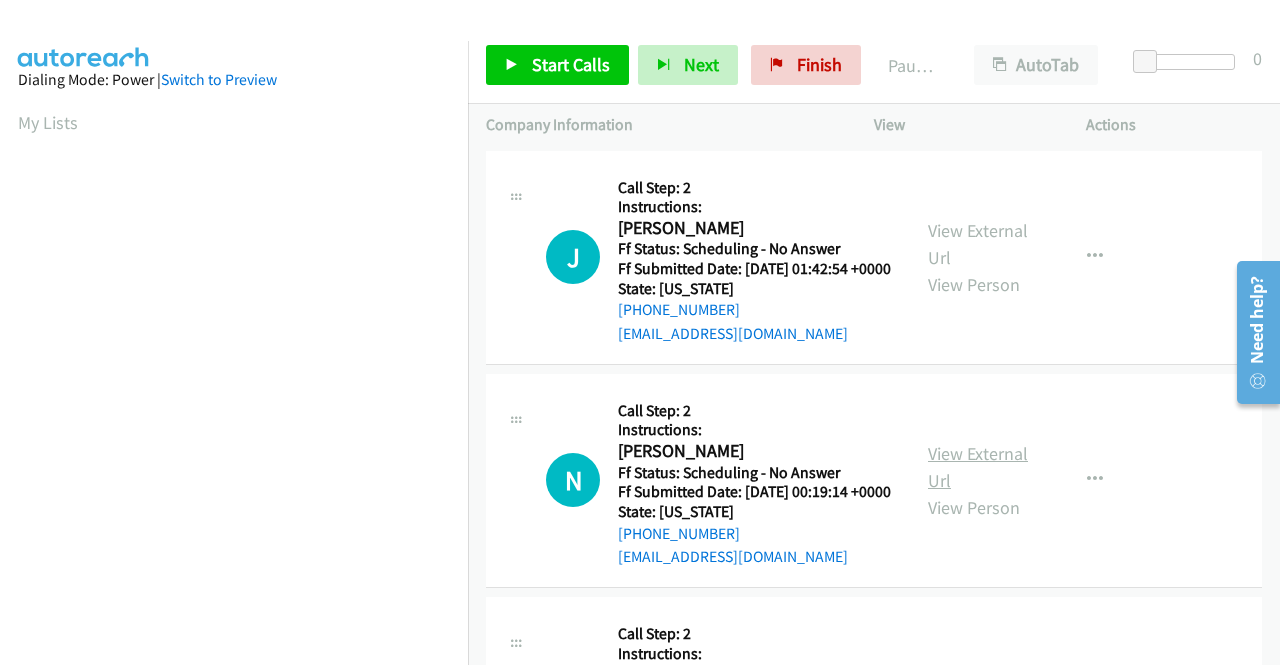 click on "View External Url" at bounding box center [978, 467] 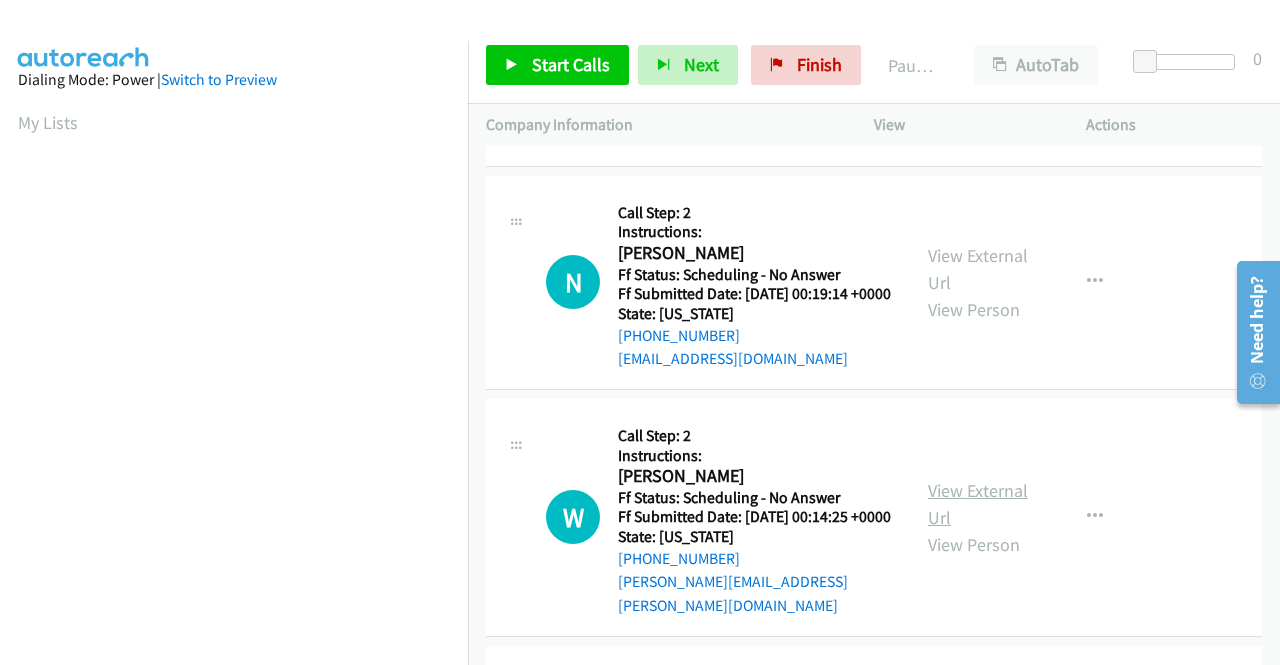 scroll, scrollTop: 200, scrollLeft: 0, axis: vertical 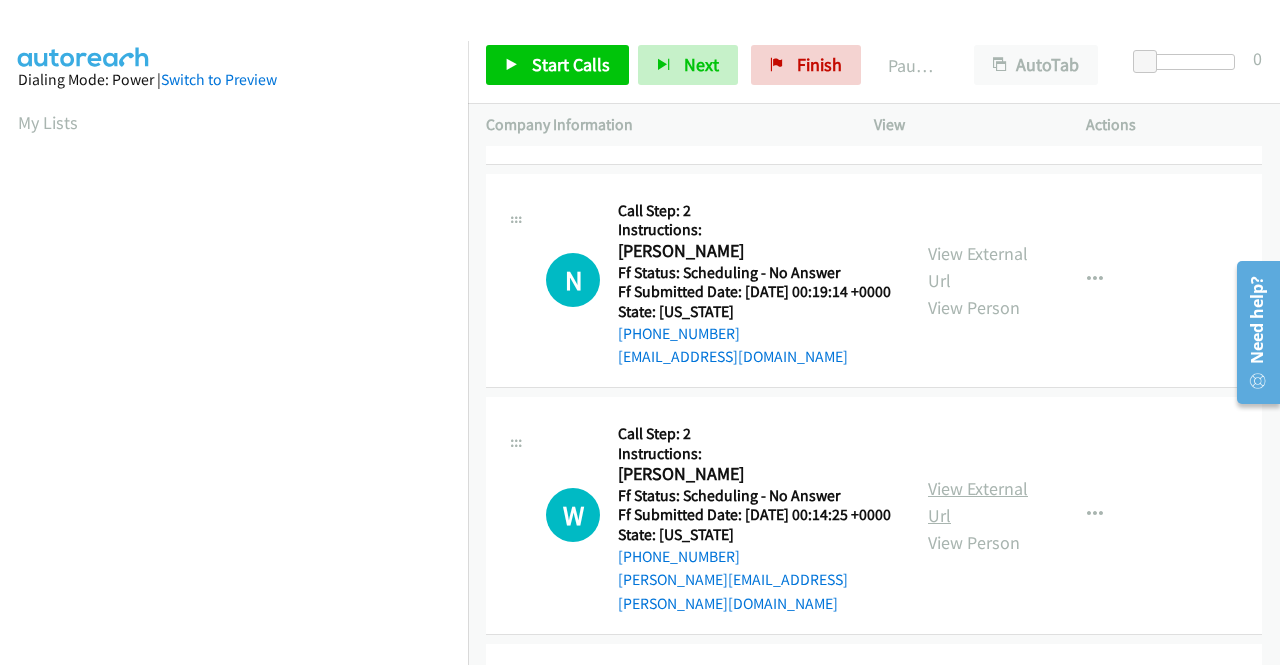 click on "View External Url" at bounding box center [978, 502] 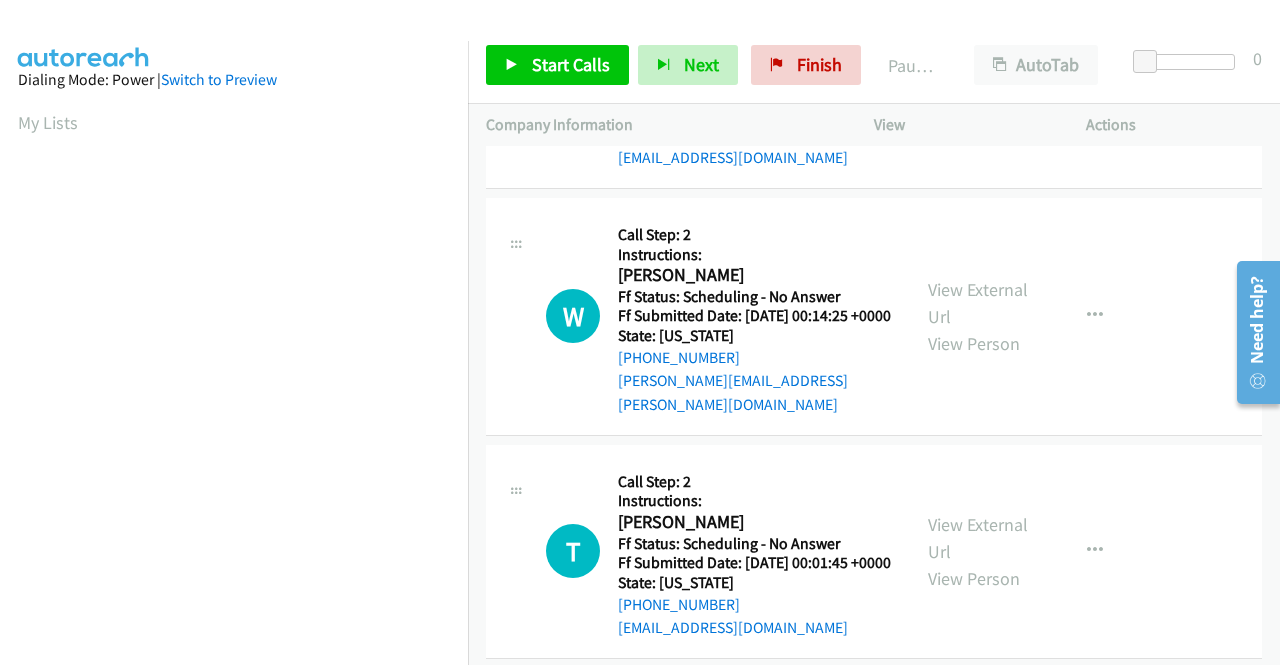 scroll, scrollTop: 400, scrollLeft: 0, axis: vertical 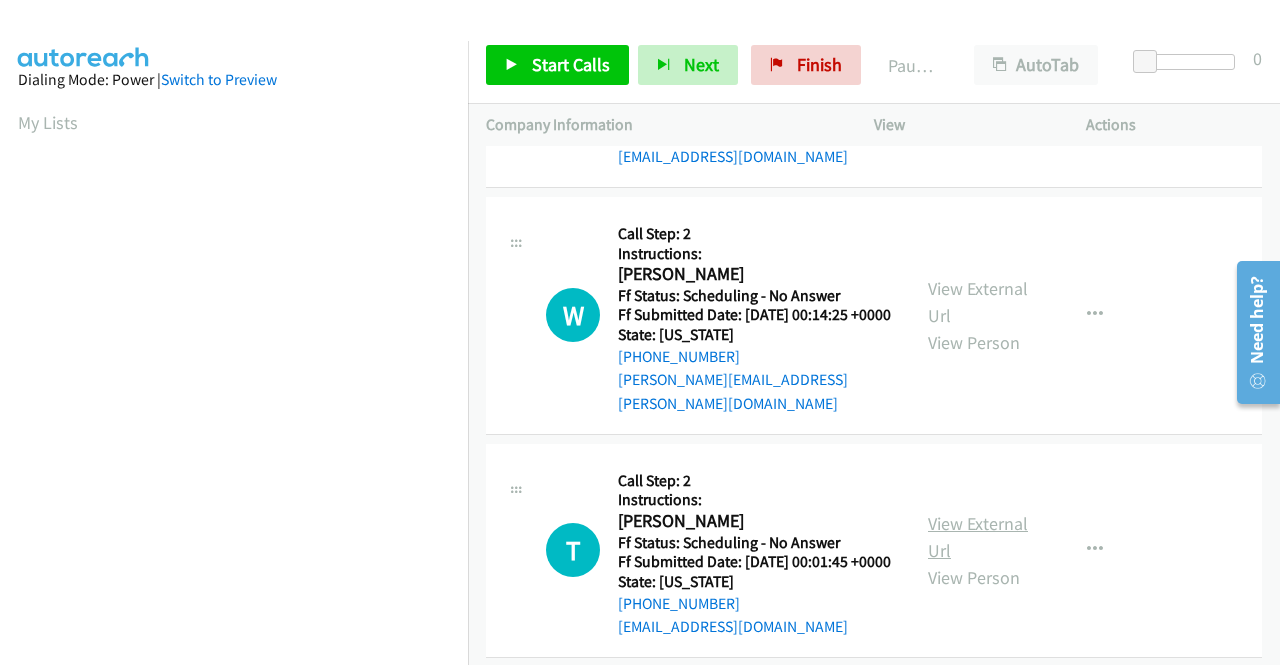 click on "View External Url" at bounding box center [978, 537] 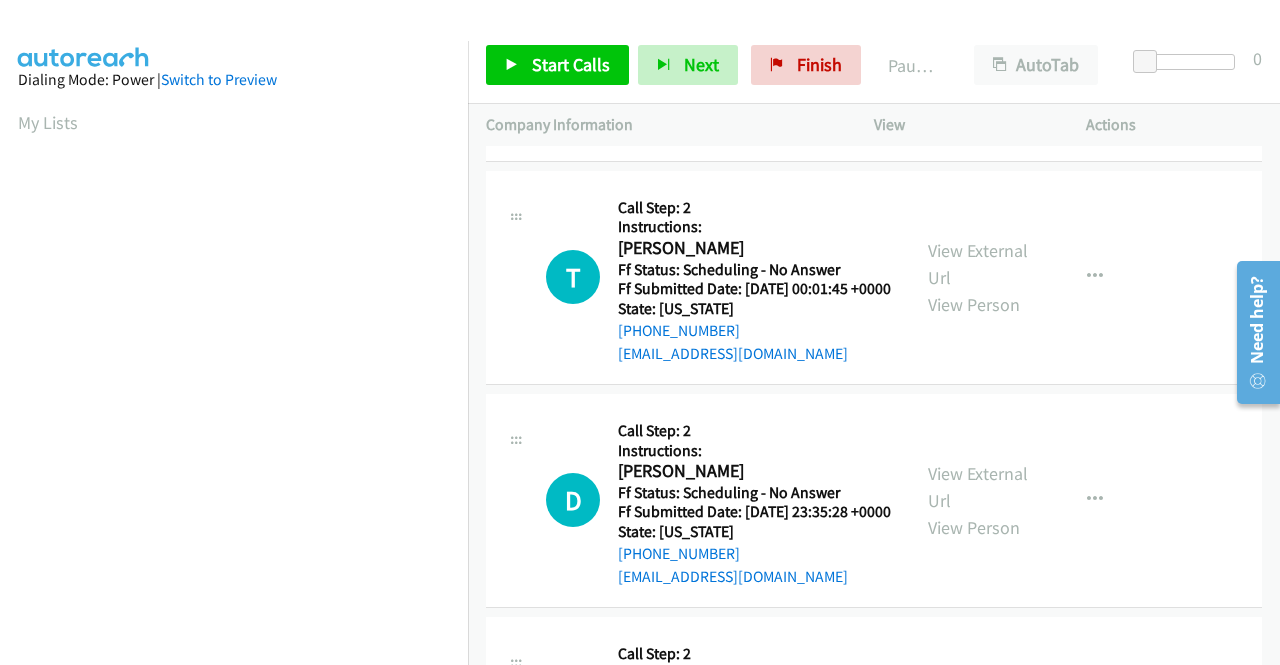 scroll, scrollTop: 700, scrollLeft: 0, axis: vertical 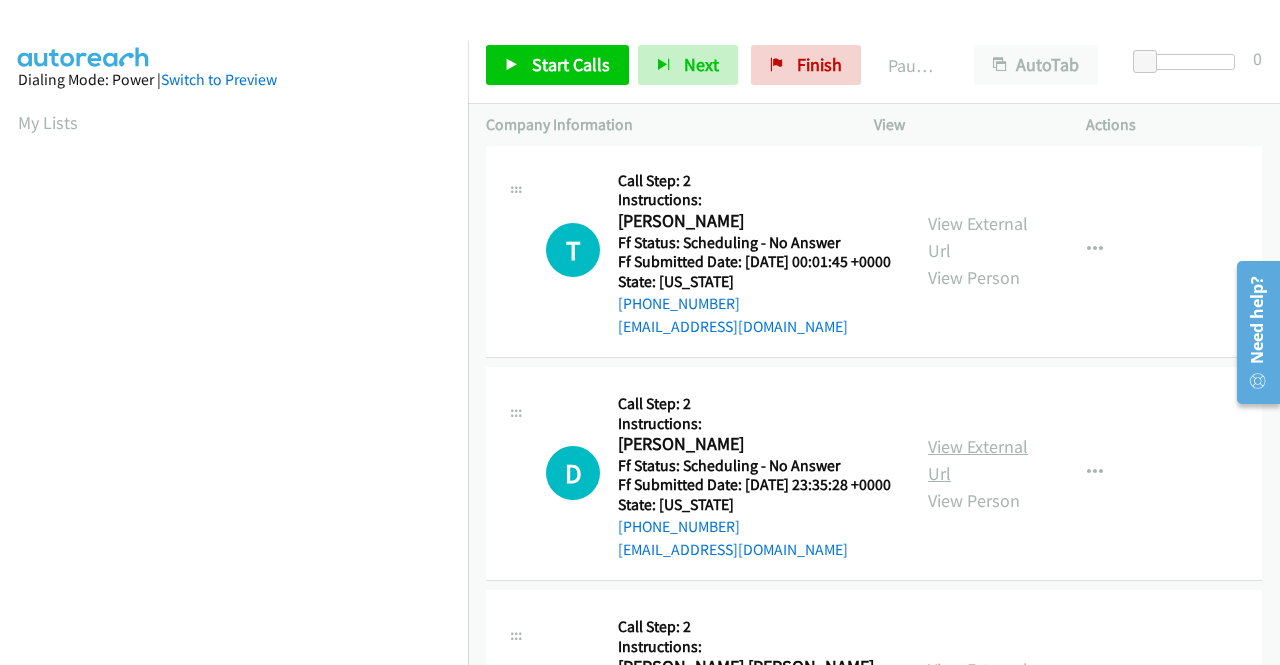 click on "View External Url" at bounding box center (978, 460) 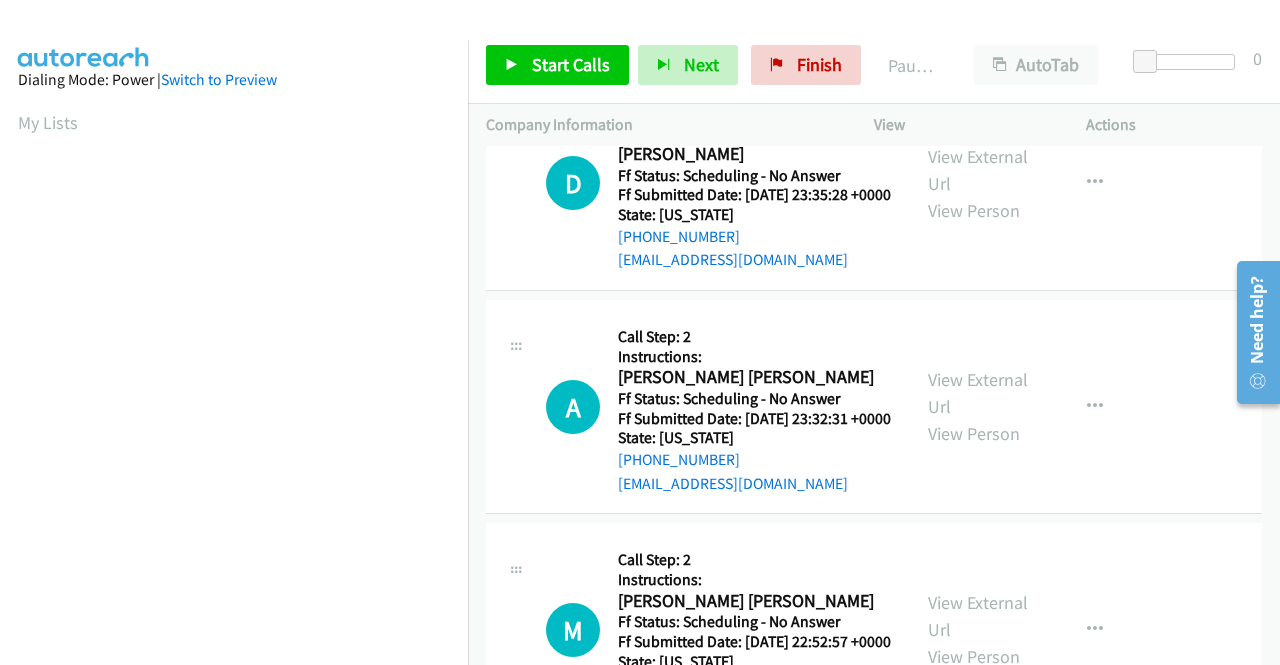 scroll, scrollTop: 1000, scrollLeft: 0, axis: vertical 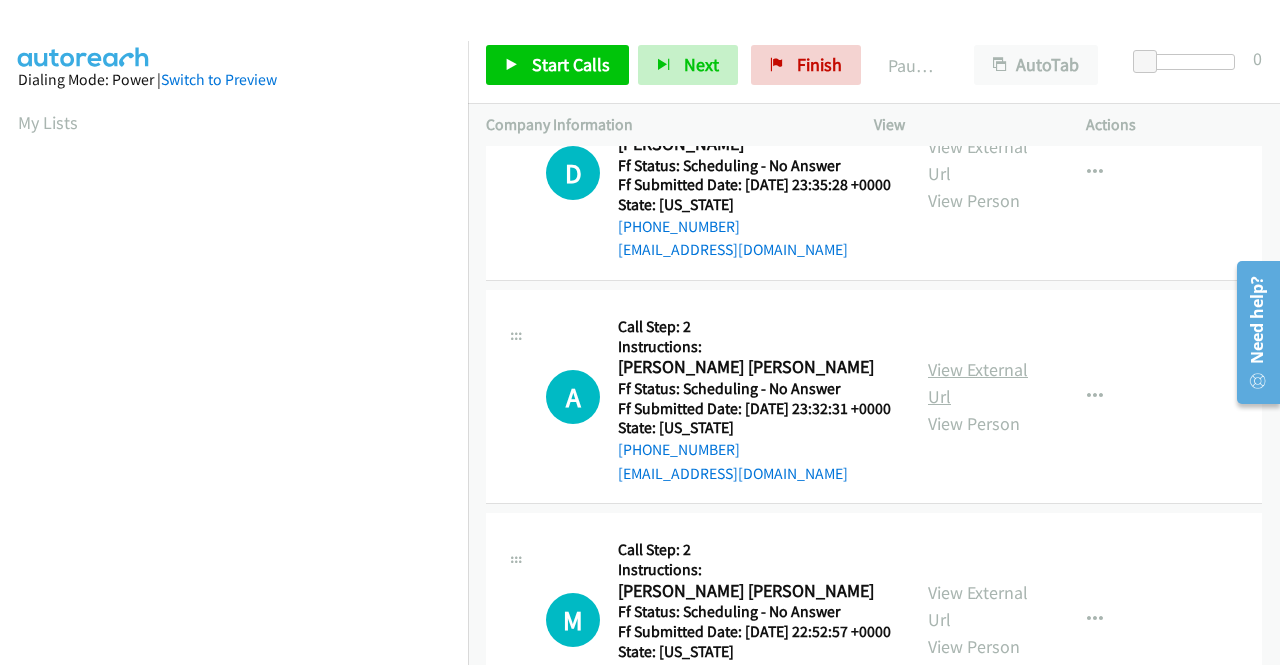 click on "View External Url" at bounding box center [978, 383] 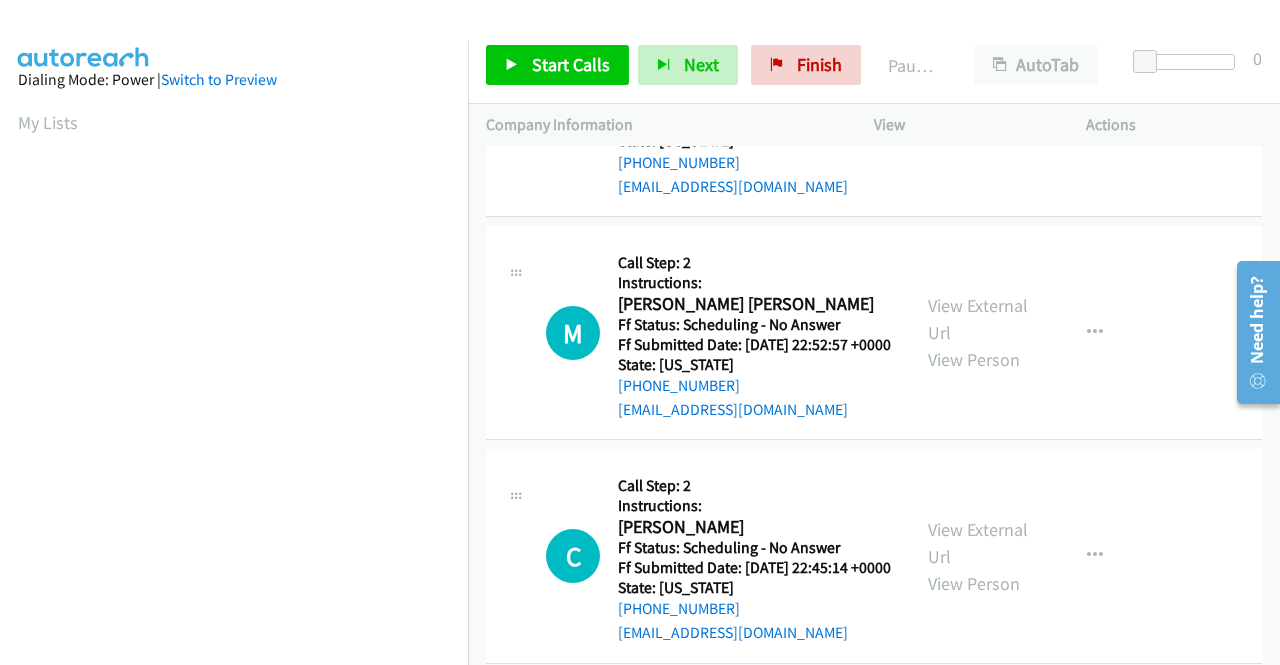 scroll, scrollTop: 1300, scrollLeft: 0, axis: vertical 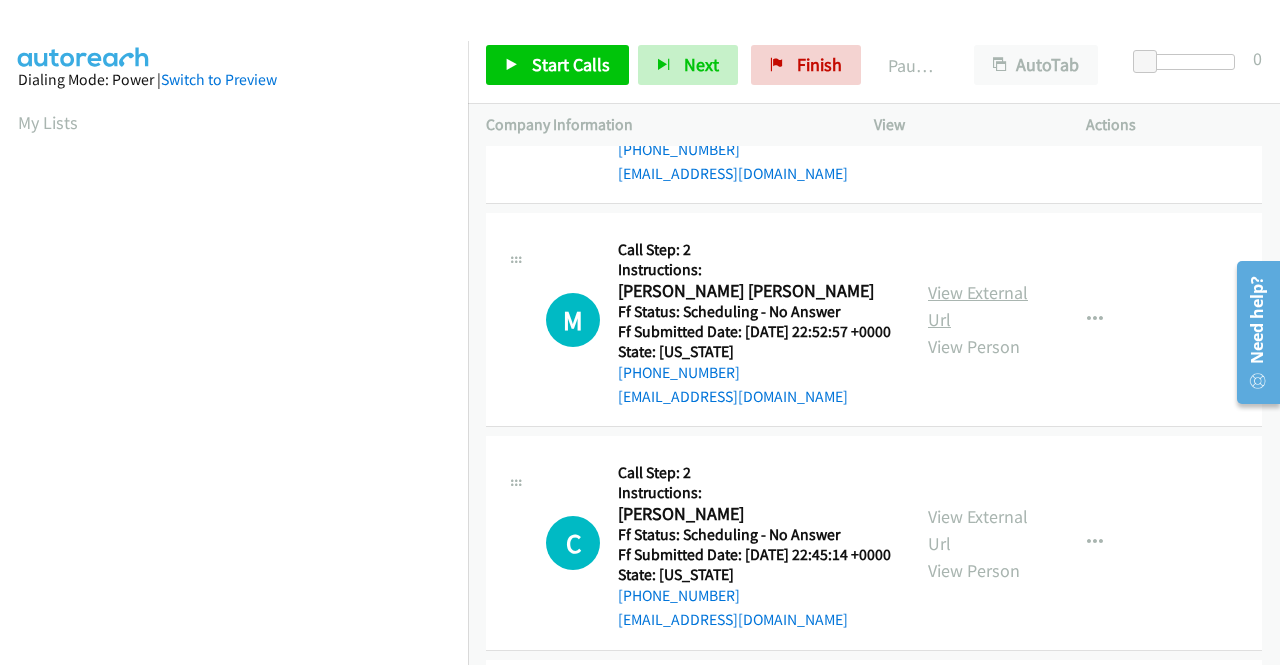 click on "View External Url" at bounding box center [978, 306] 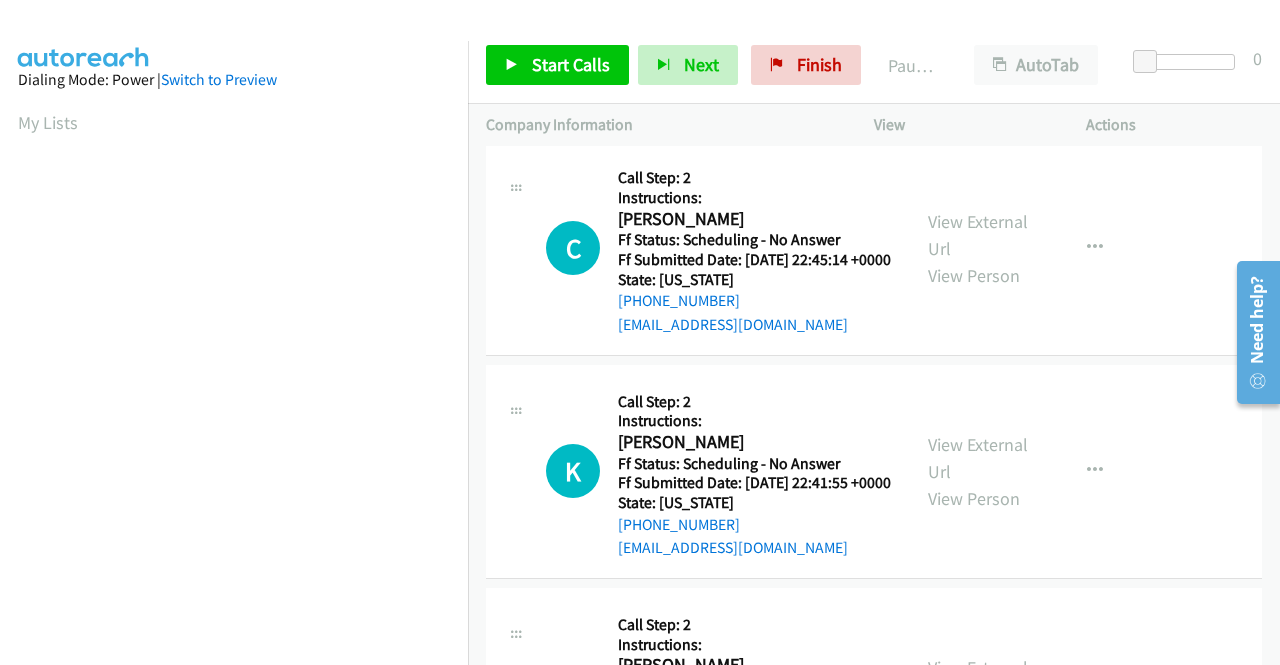 scroll, scrollTop: 1600, scrollLeft: 0, axis: vertical 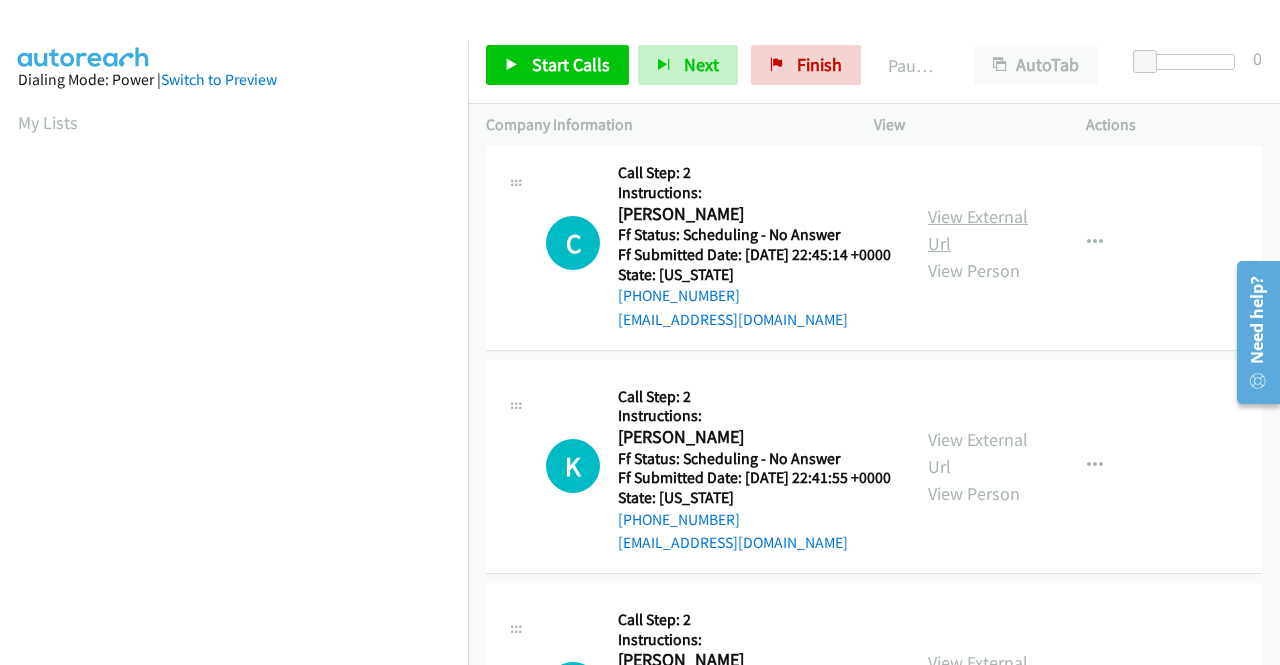 click on "View External Url" at bounding box center (978, 230) 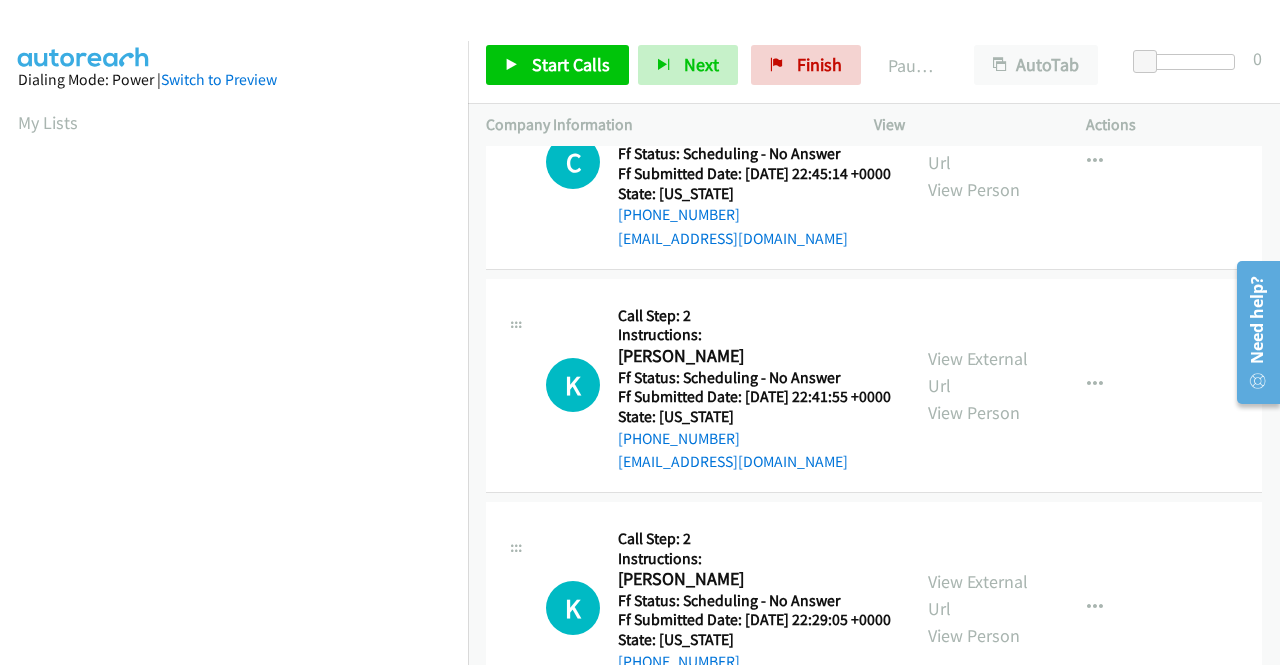scroll, scrollTop: 1800, scrollLeft: 0, axis: vertical 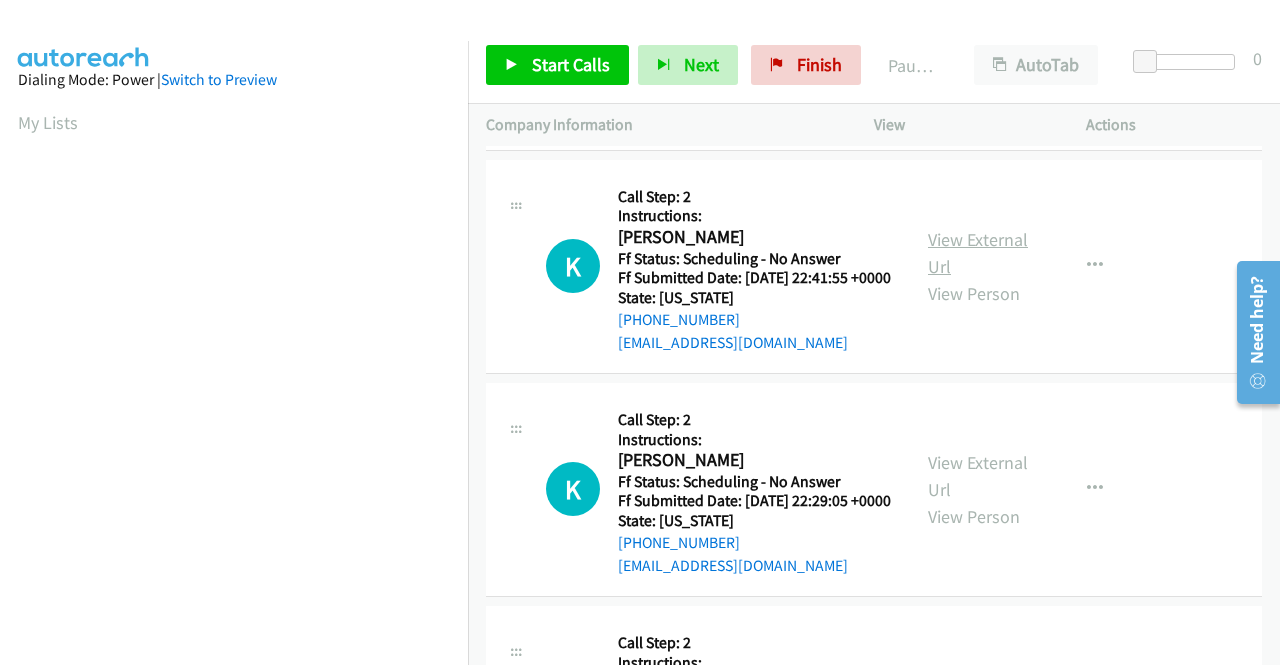 click on "View External Url" at bounding box center [978, 253] 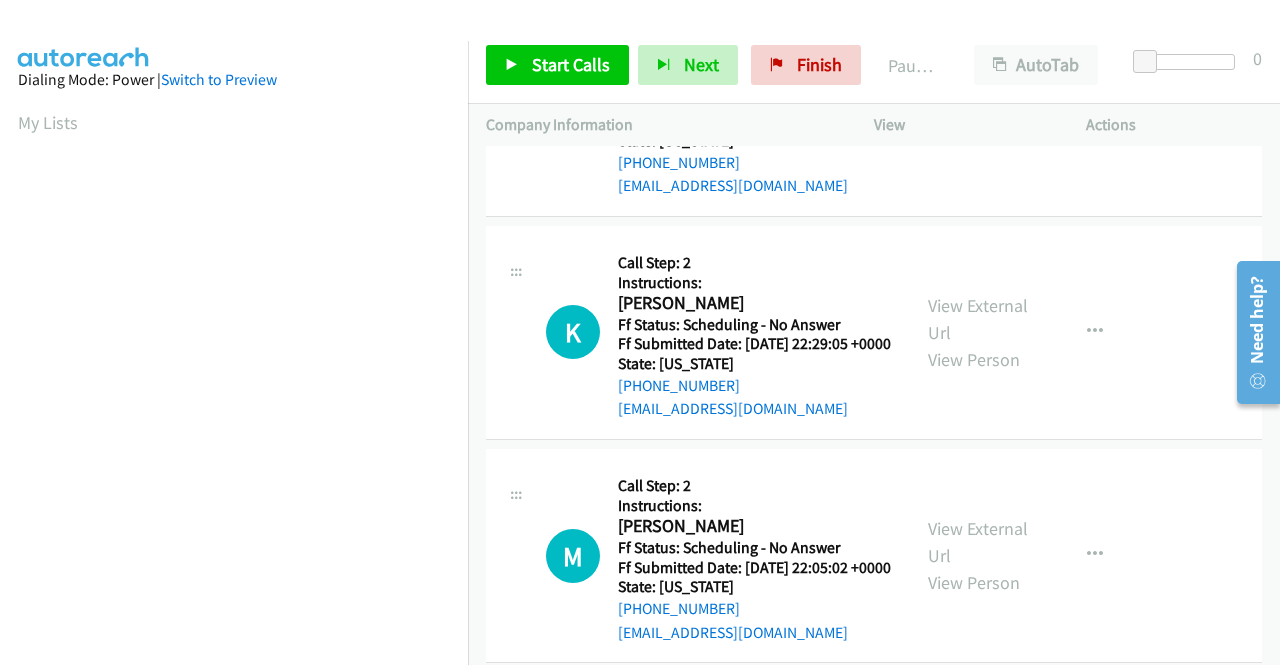 scroll, scrollTop: 2000, scrollLeft: 0, axis: vertical 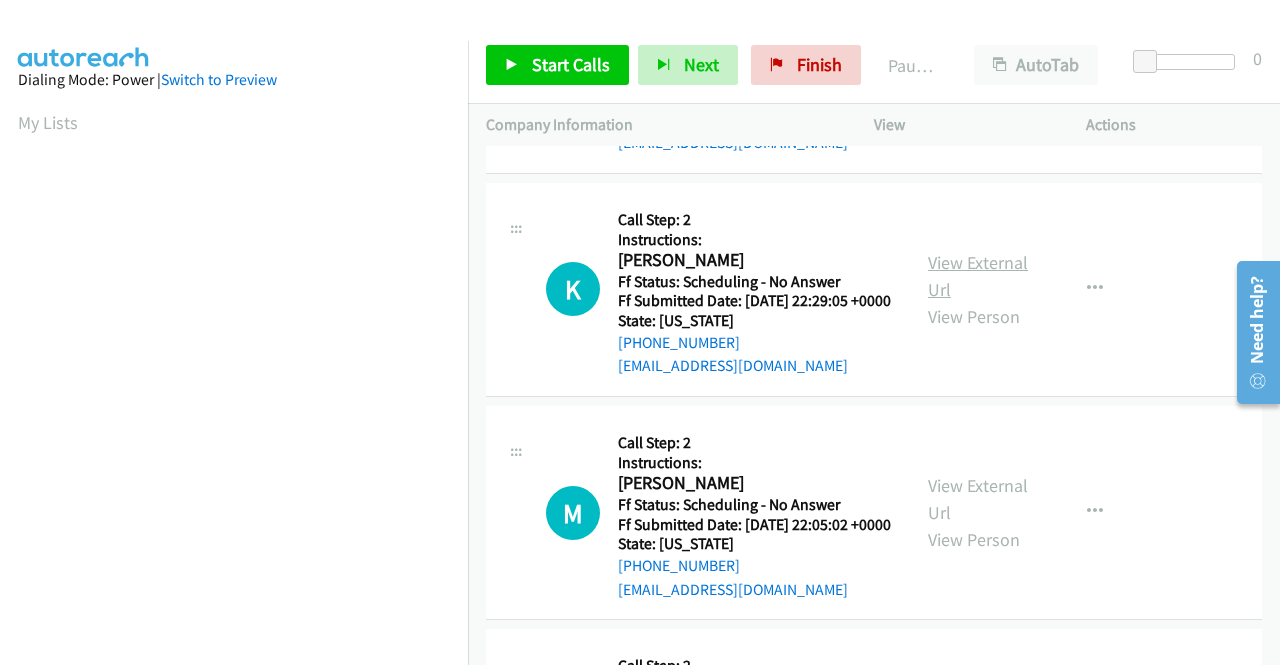 click on "View External Url" at bounding box center [978, 276] 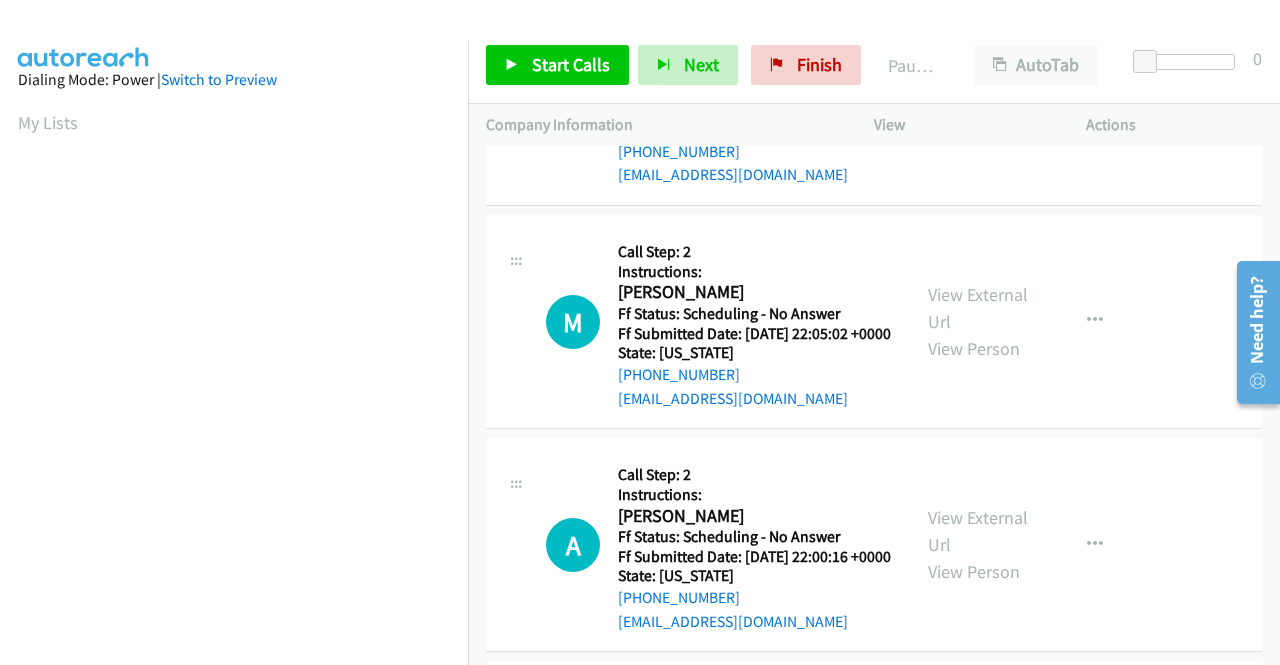 scroll, scrollTop: 2200, scrollLeft: 0, axis: vertical 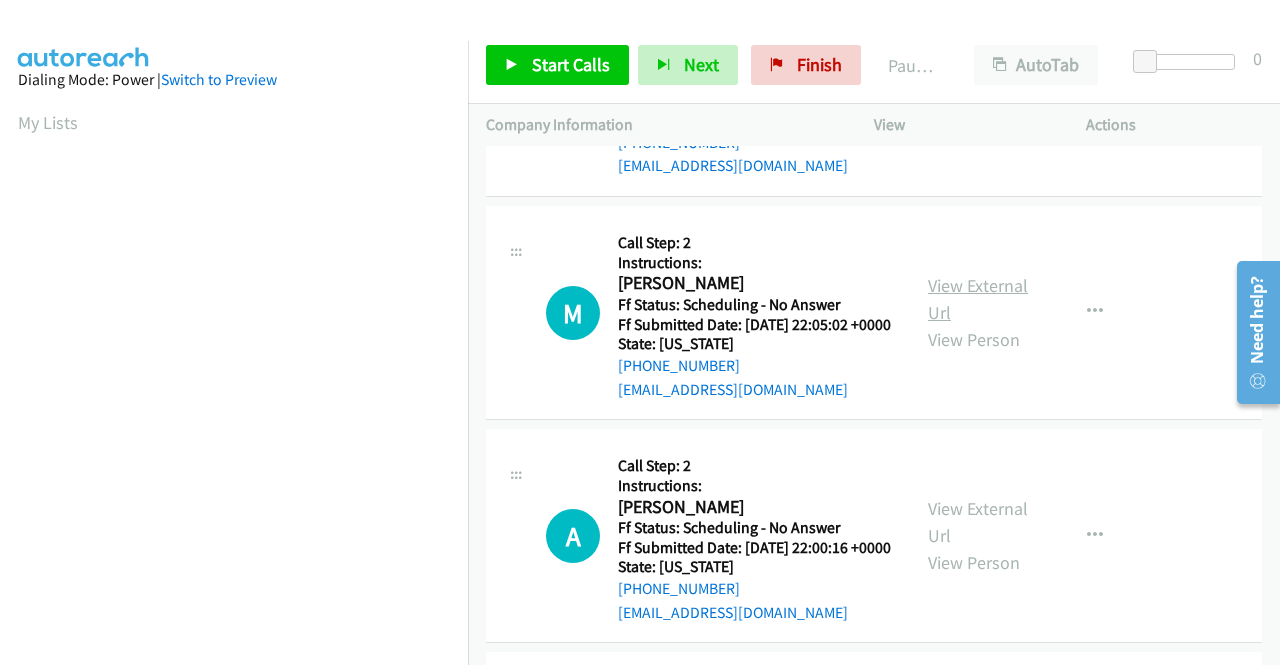 click on "View External Url" at bounding box center [978, 299] 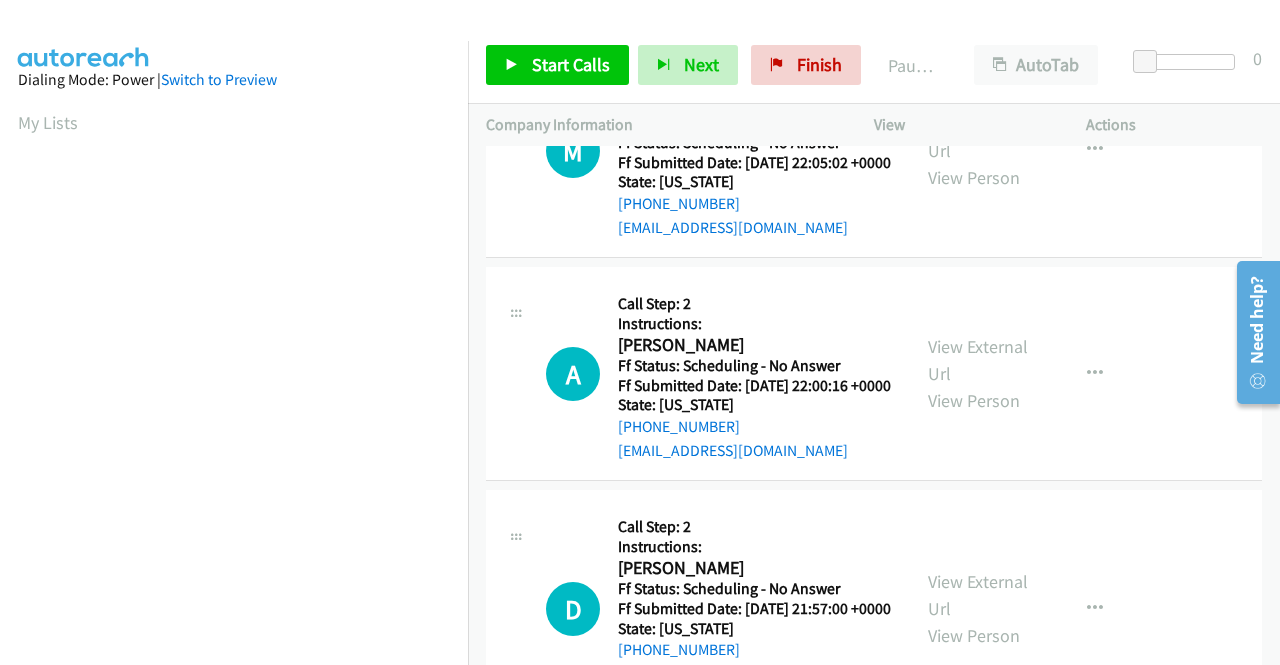 scroll, scrollTop: 2400, scrollLeft: 0, axis: vertical 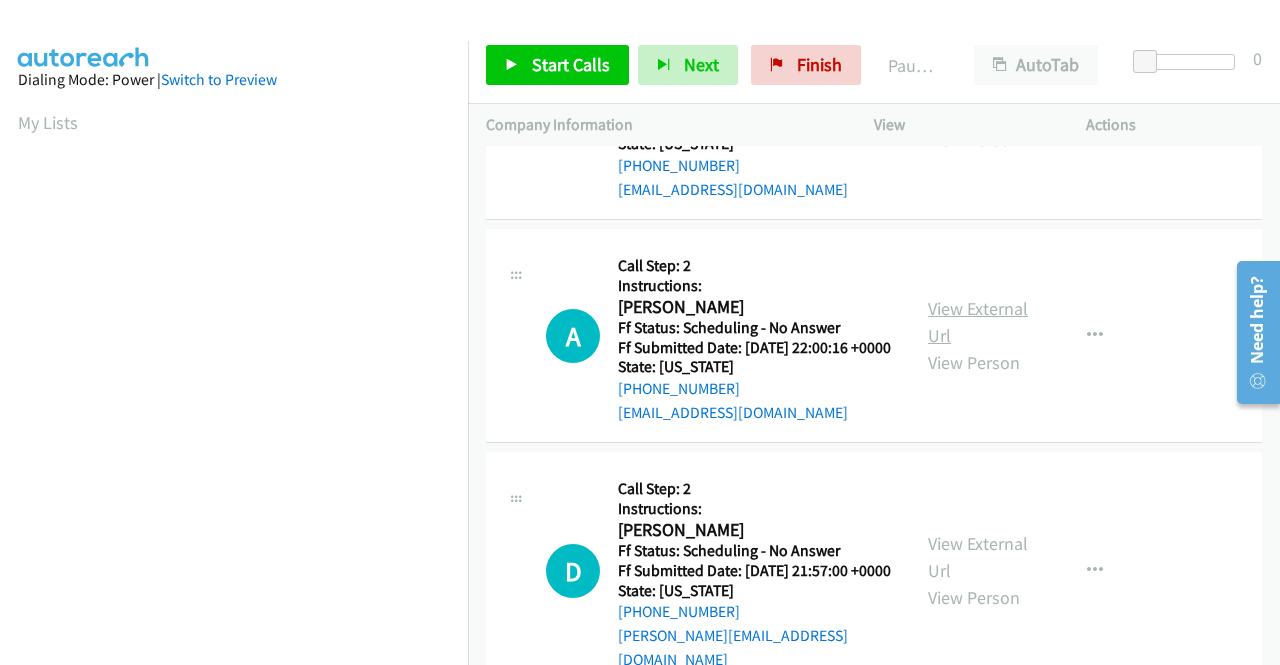 click on "View External Url" at bounding box center [978, 322] 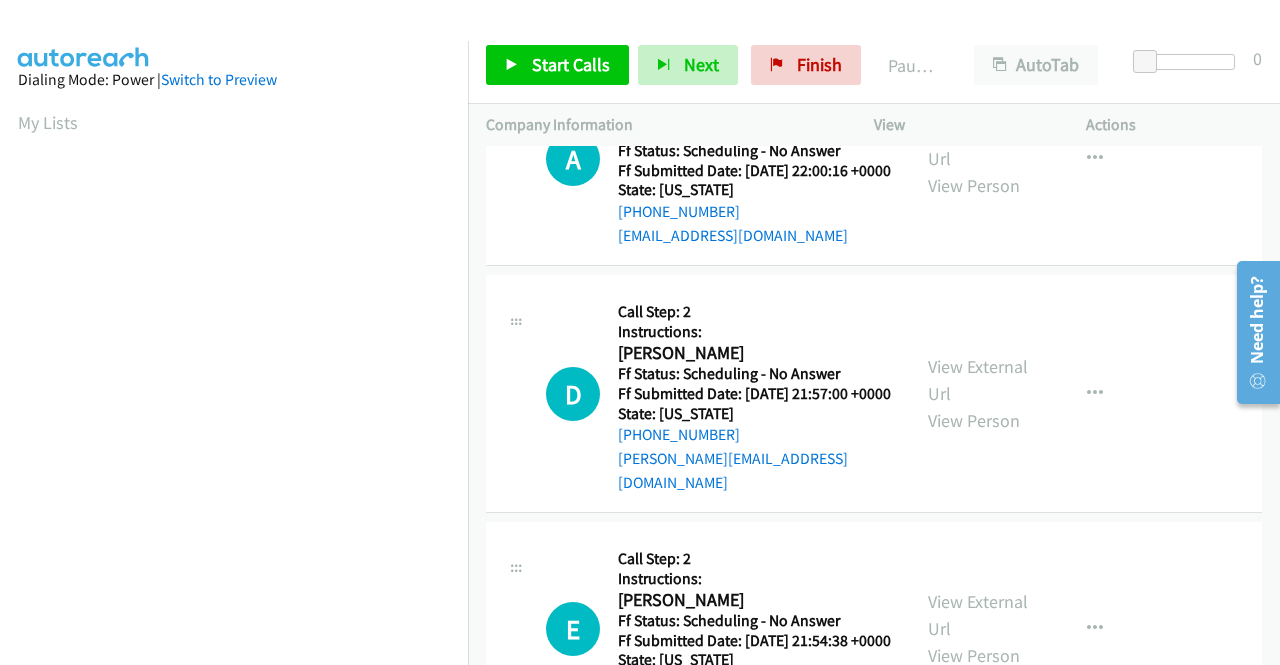 scroll, scrollTop: 2600, scrollLeft: 0, axis: vertical 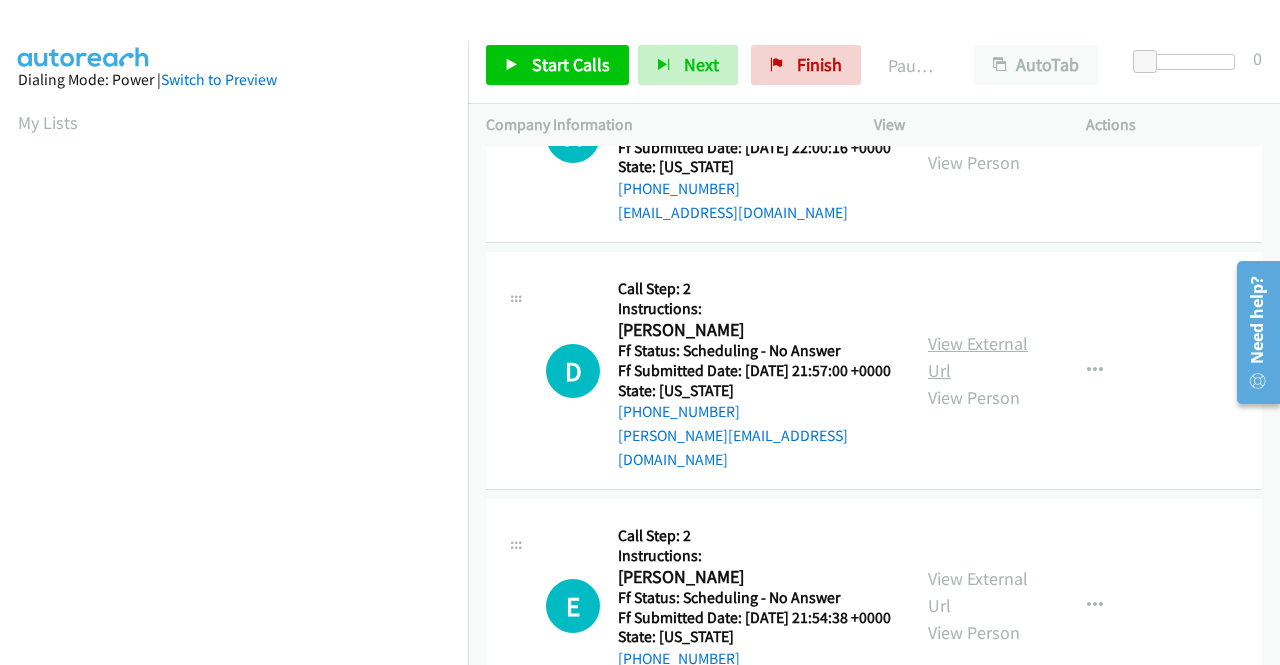 click on "View External Url" at bounding box center [978, 357] 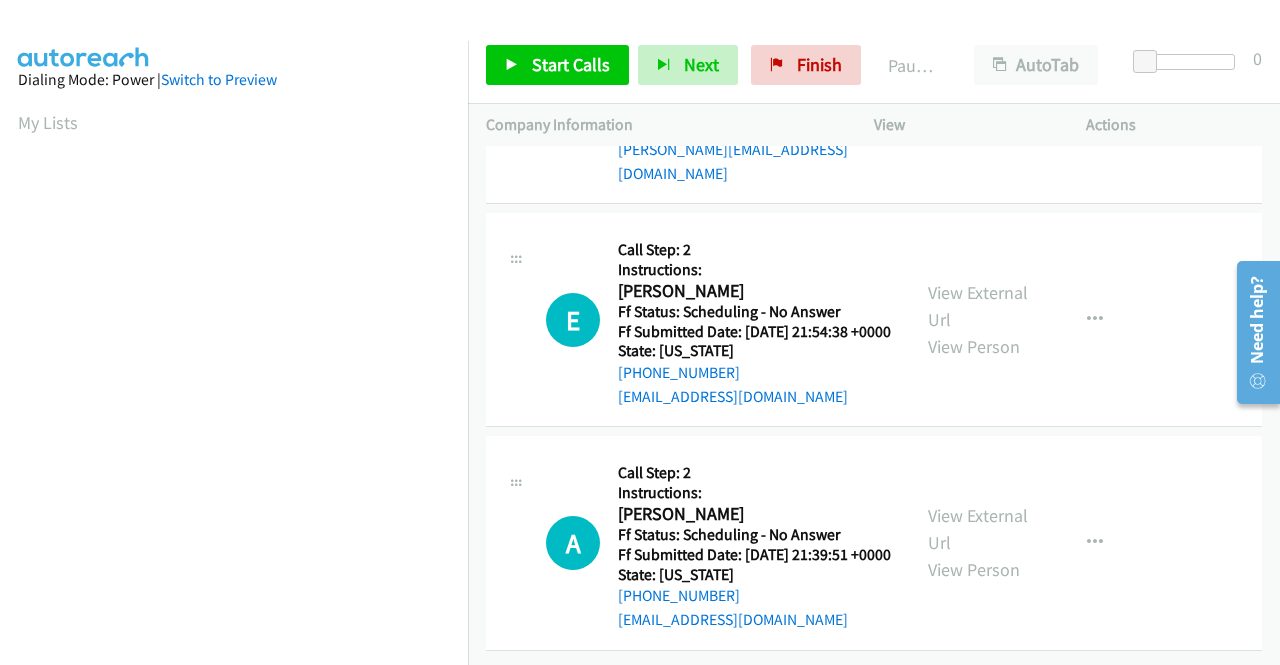scroll, scrollTop: 3000, scrollLeft: 0, axis: vertical 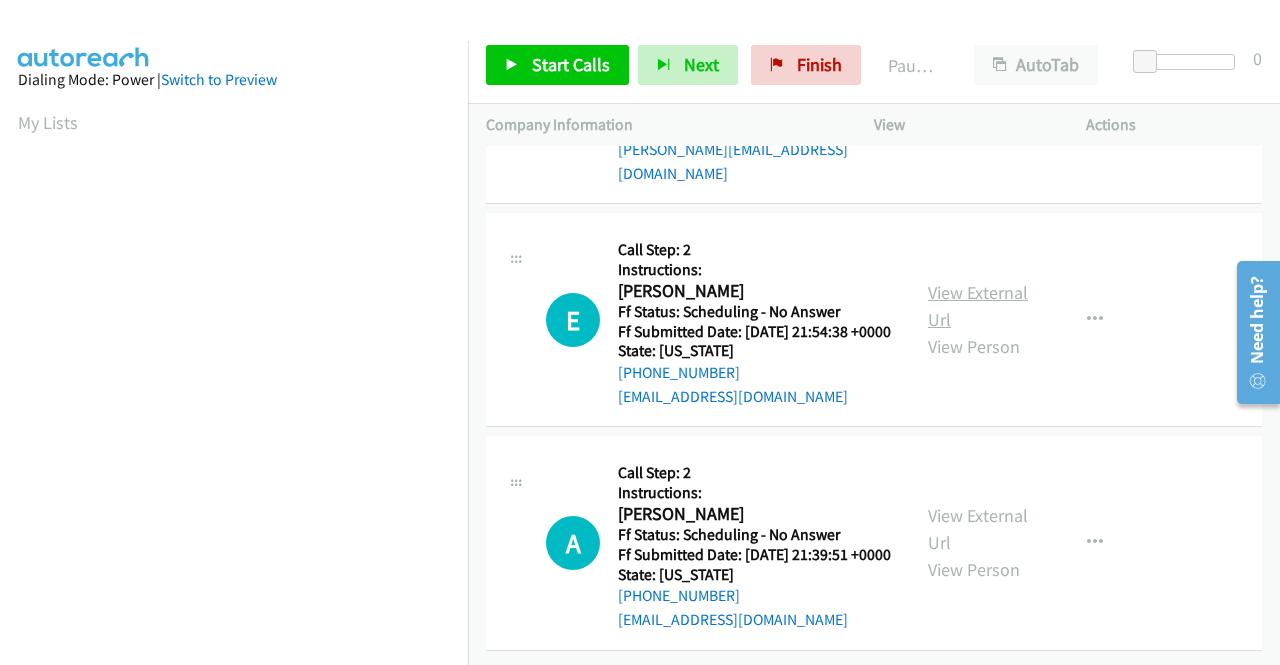 click on "View External Url" at bounding box center (978, 306) 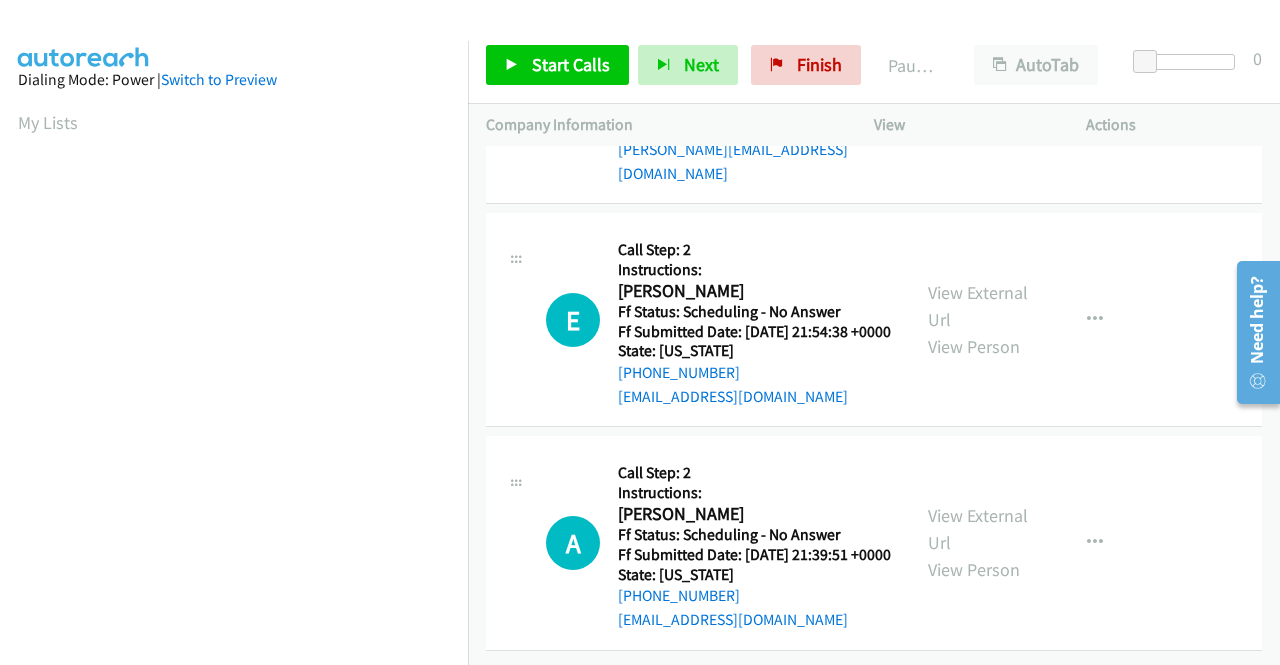 scroll, scrollTop: 3144, scrollLeft: 0, axis: vertical 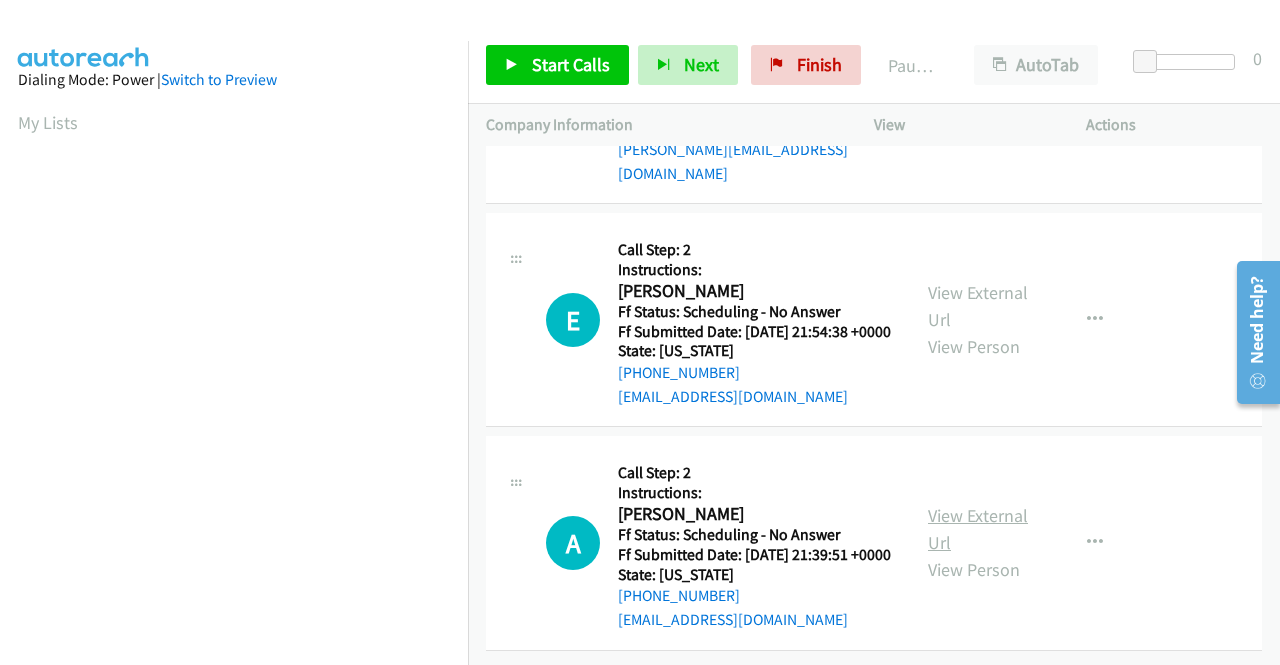 click on "View External Url" at bounding box center [978, 529] 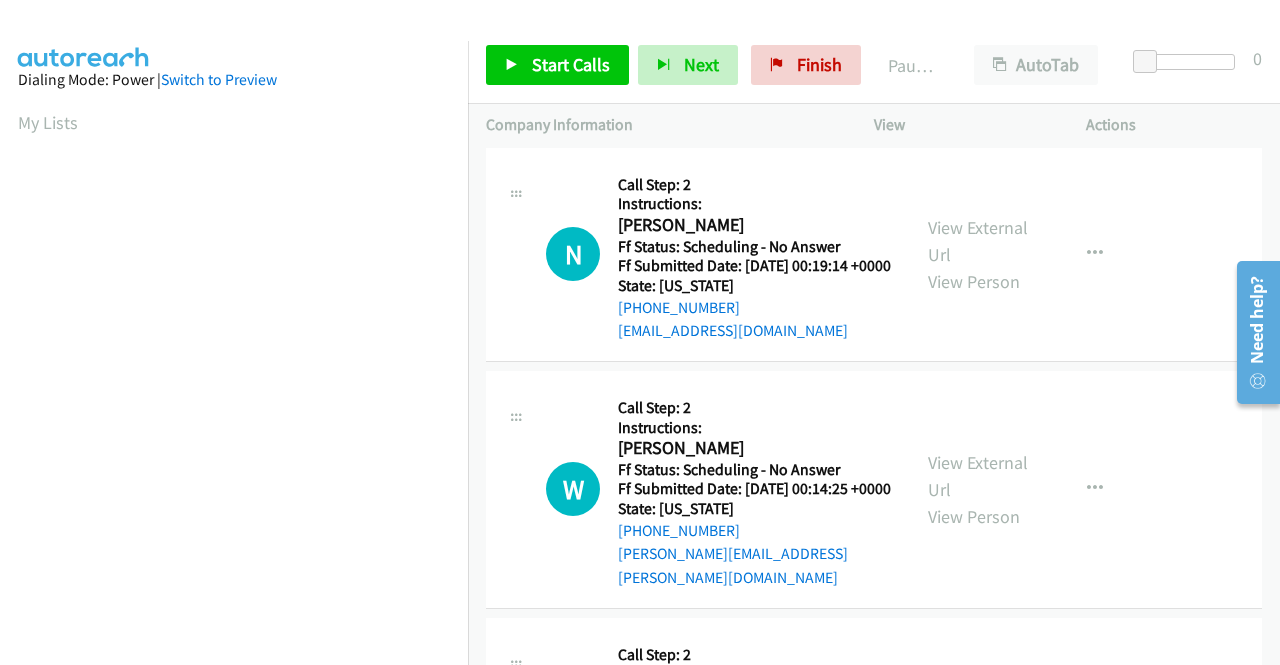 scroll, scrollTop: 0, scrollLeft: 0, axis: both 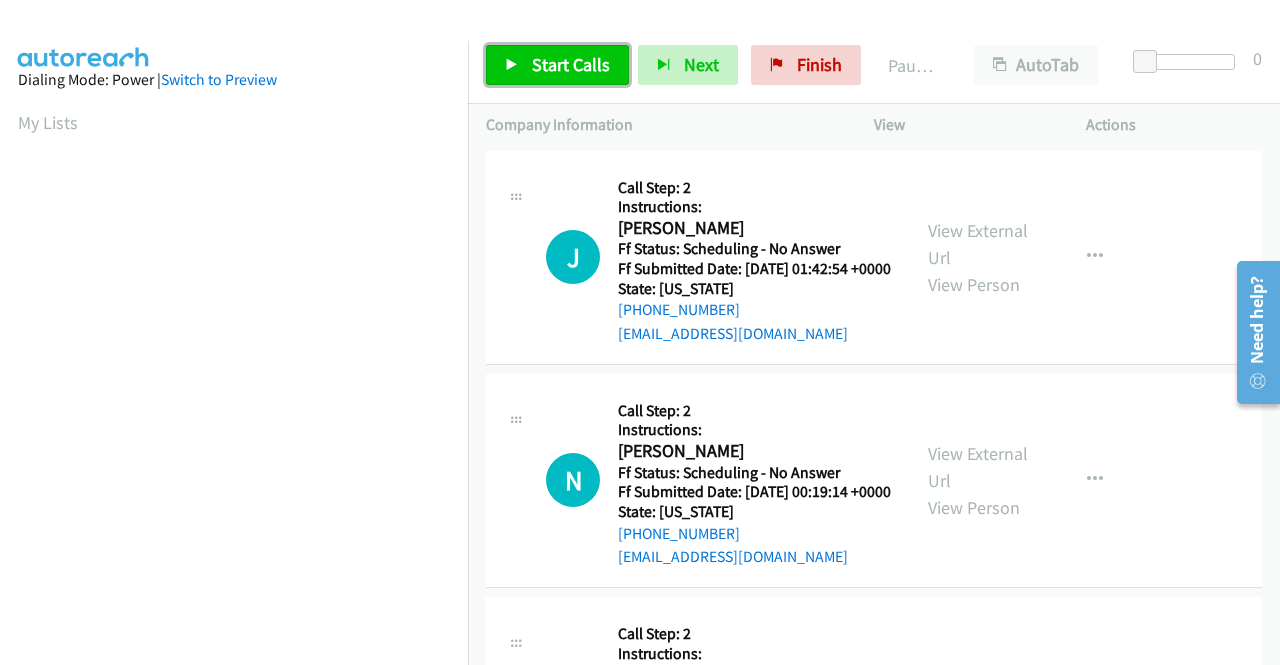 click on "Start Calls" at bounding box center [571, 64] 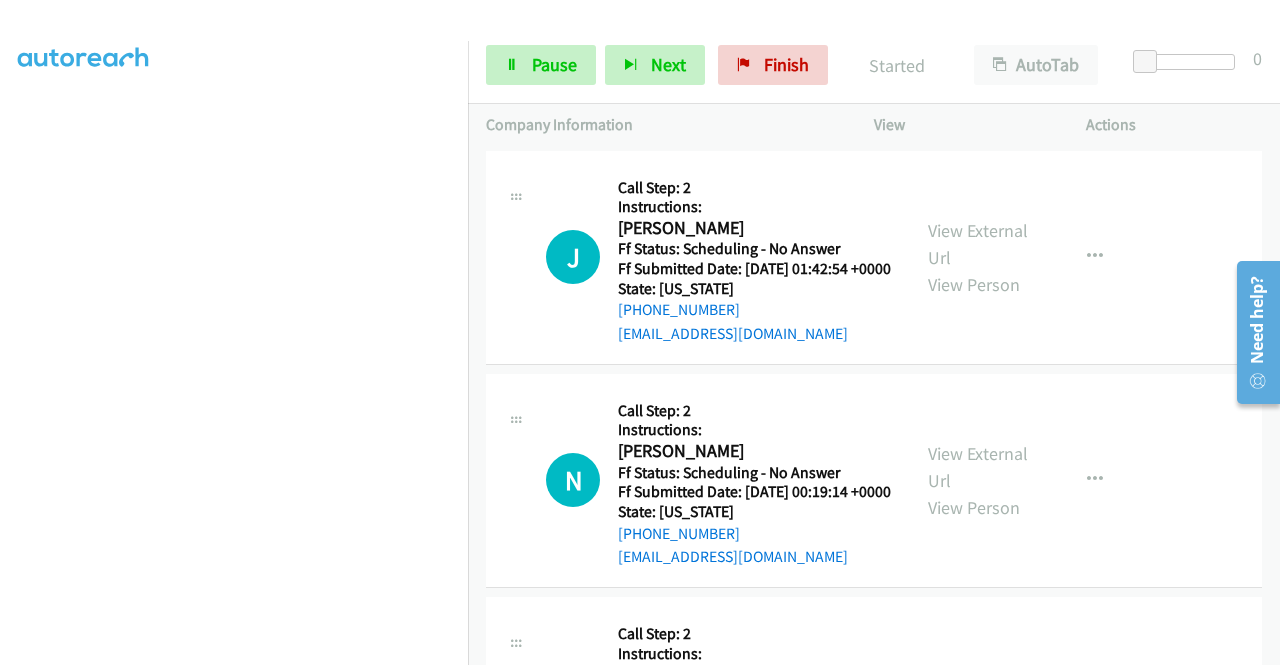 scroll, scrollTop: 456, scrollLeft: 0, axis: vertical 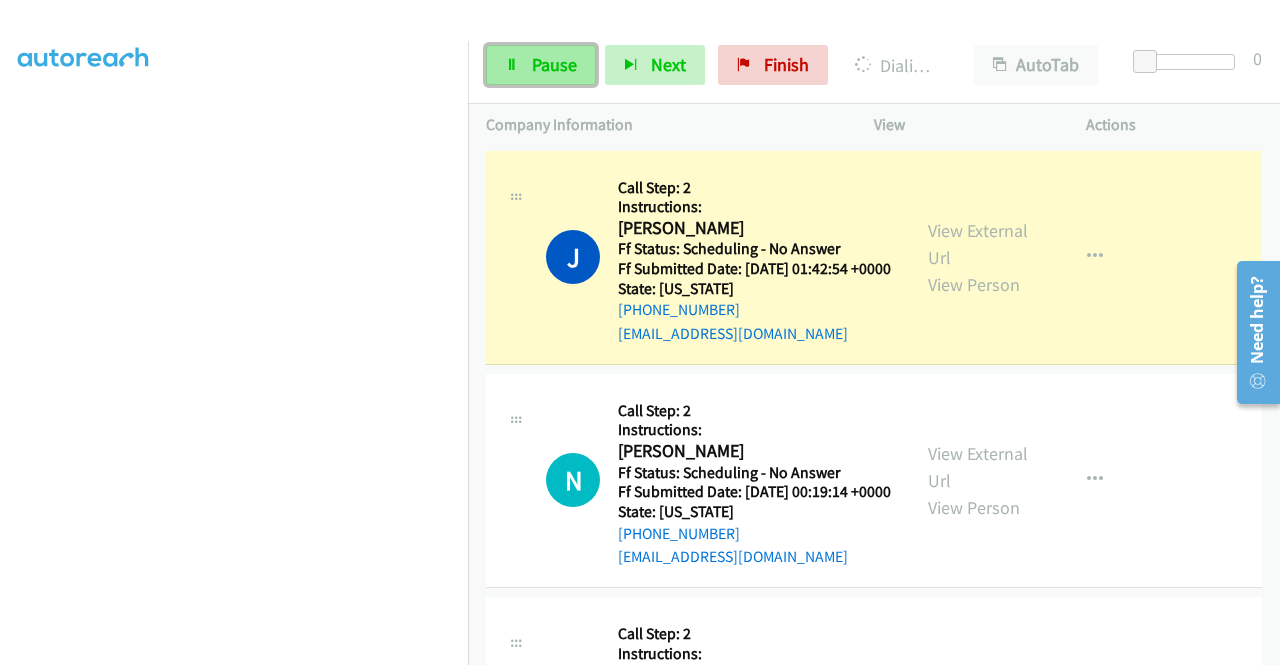click on "Pause" at bounding box center (554, 64) 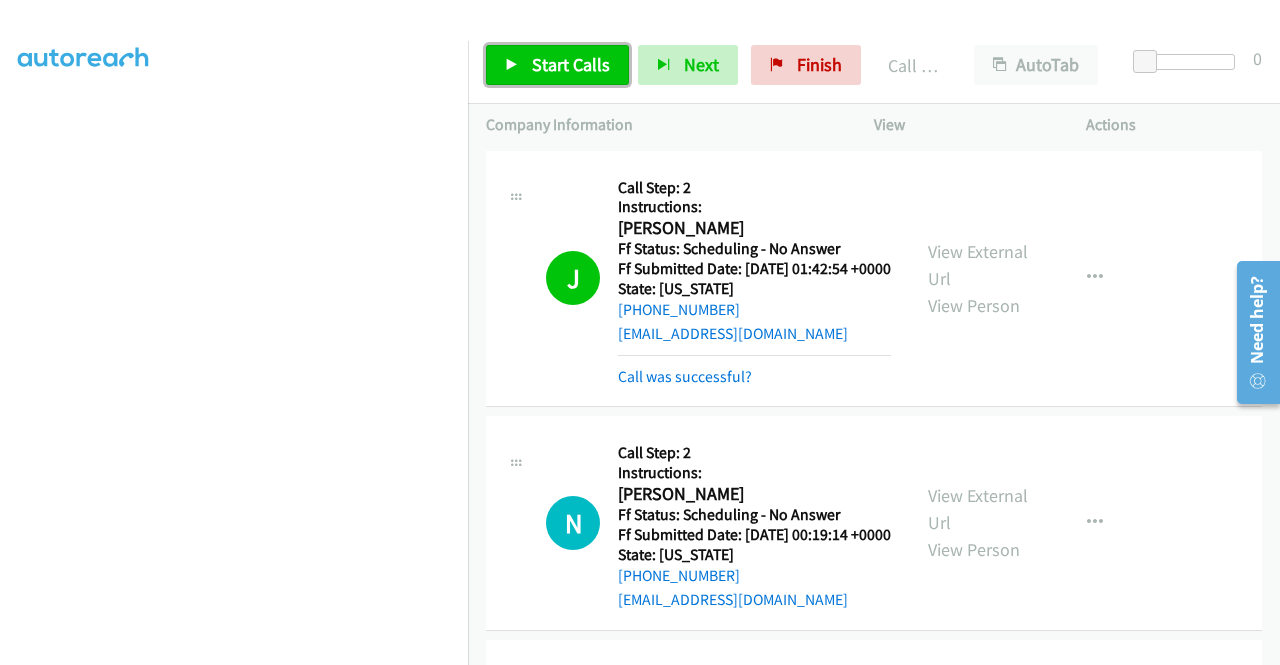 click on "Start Calls" at bounding box center (571, 64) 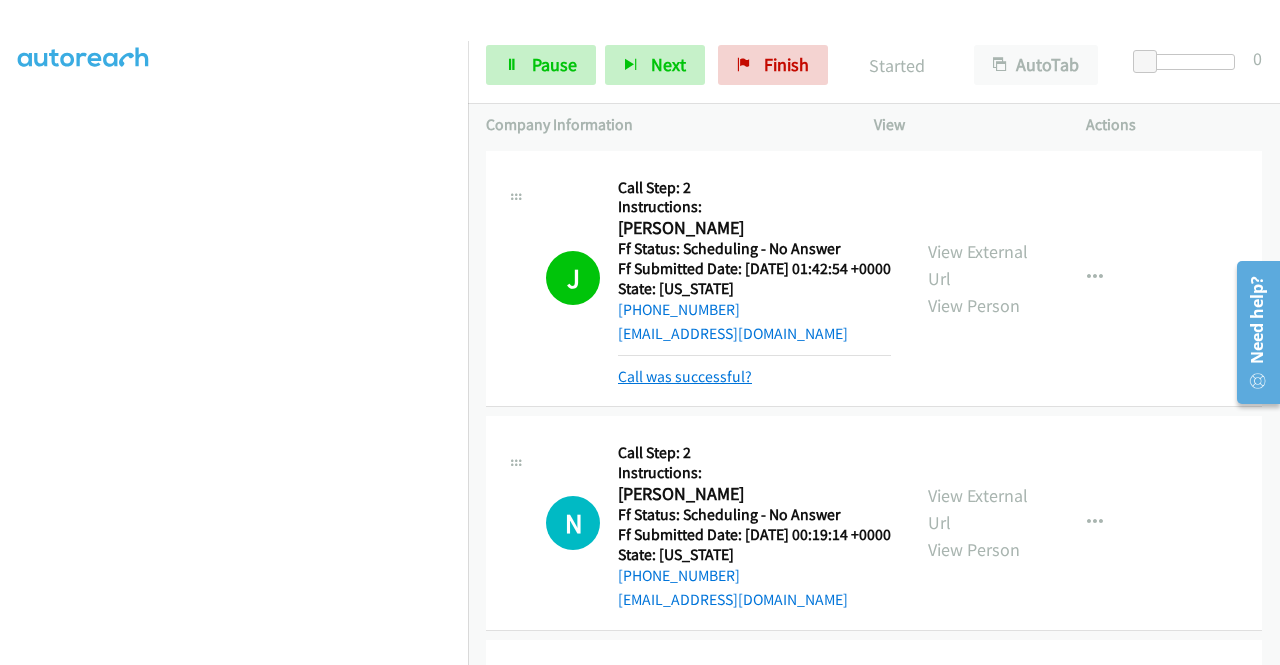 click on "Call was successful?" at bounding box center (685, 376) 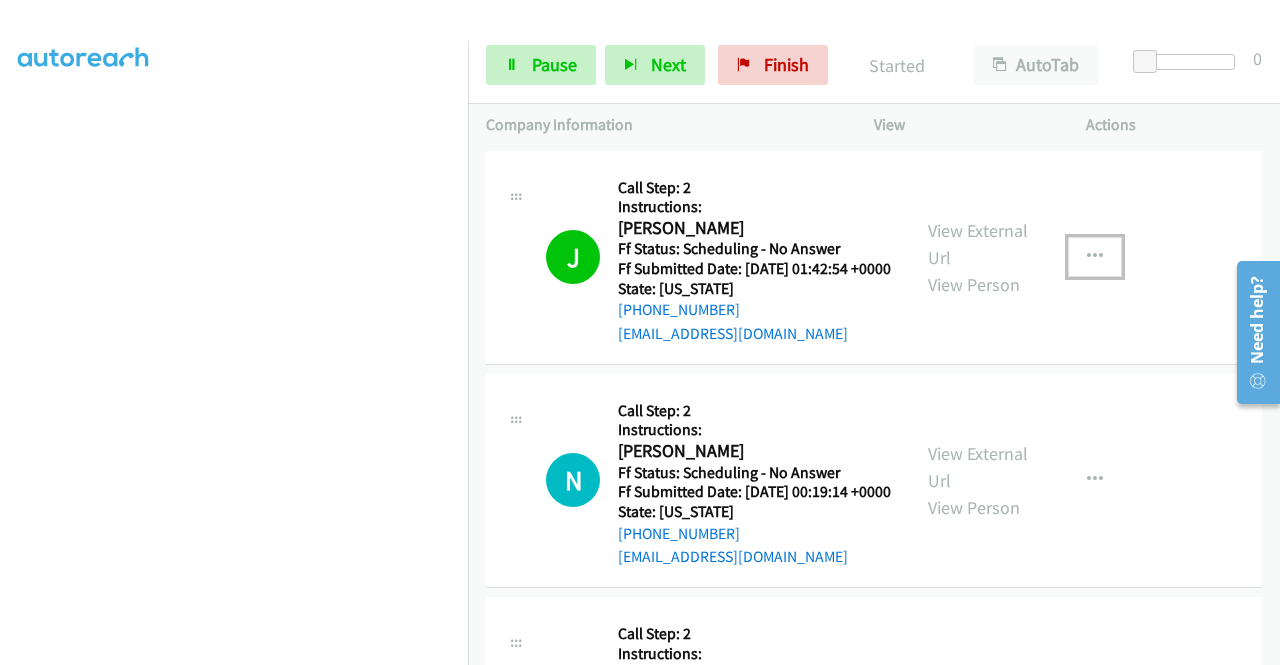 click at bounding box center [1095, 257] 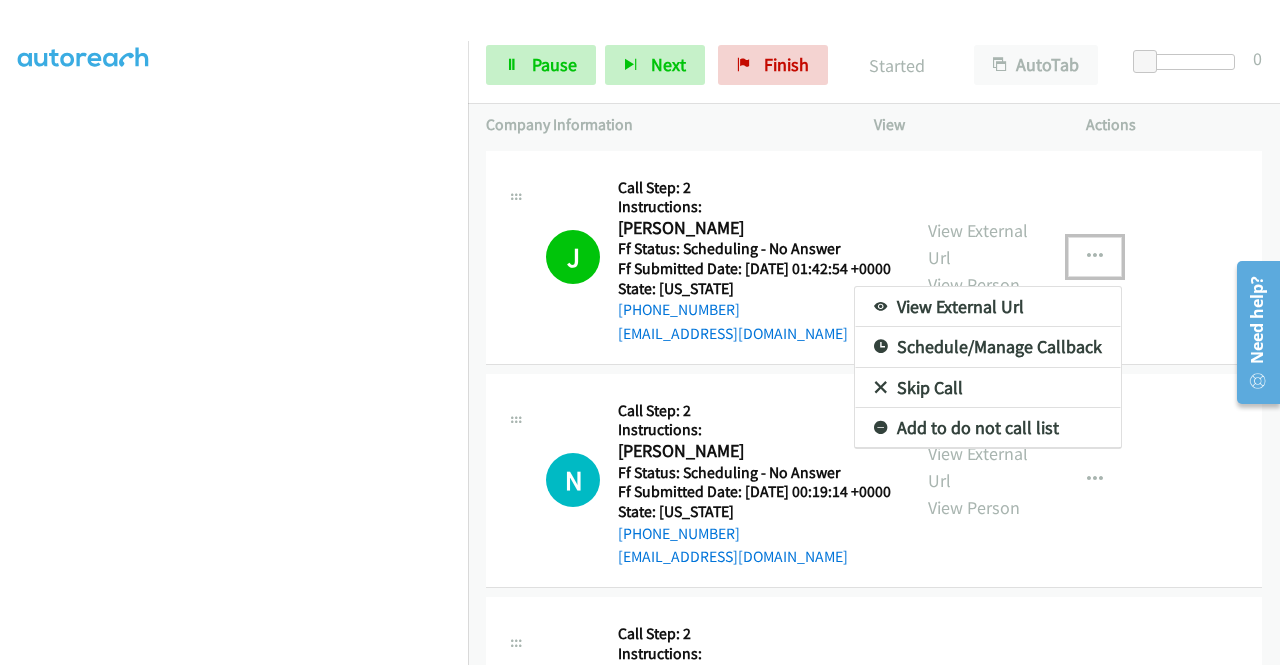 click on "Add to do not call list" at bounding box center [988, 428] 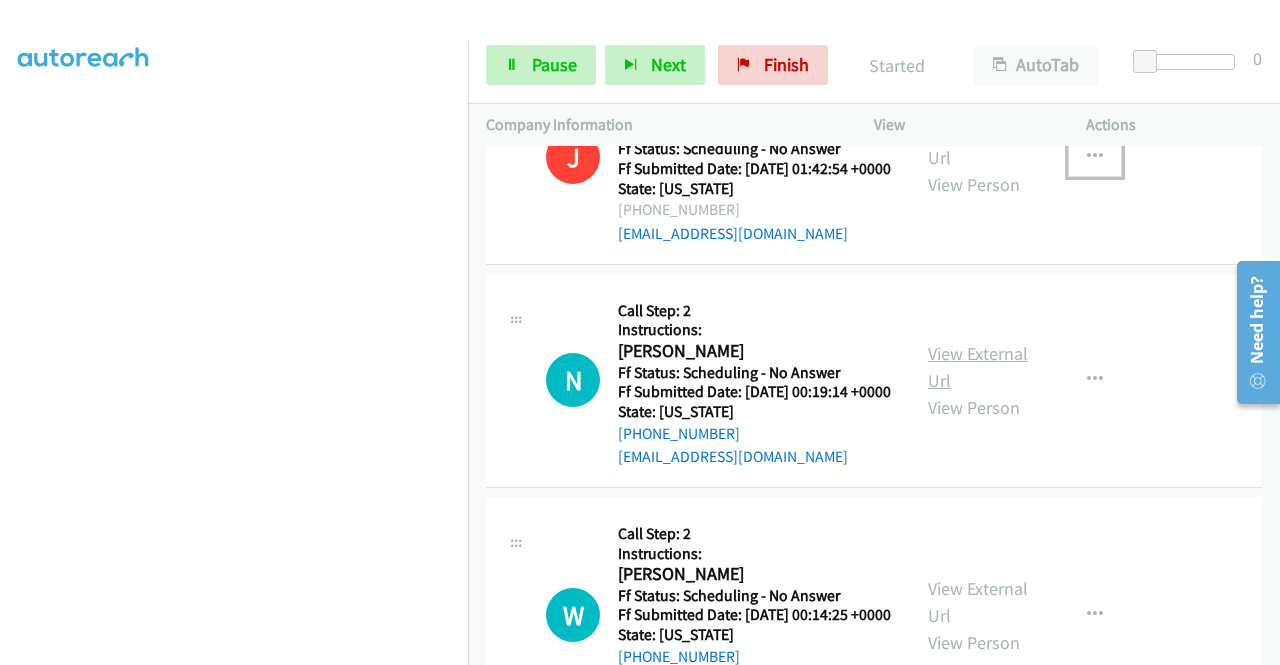 scroll, scrollTop: 200, scrollLeft: 0, axis: vertical 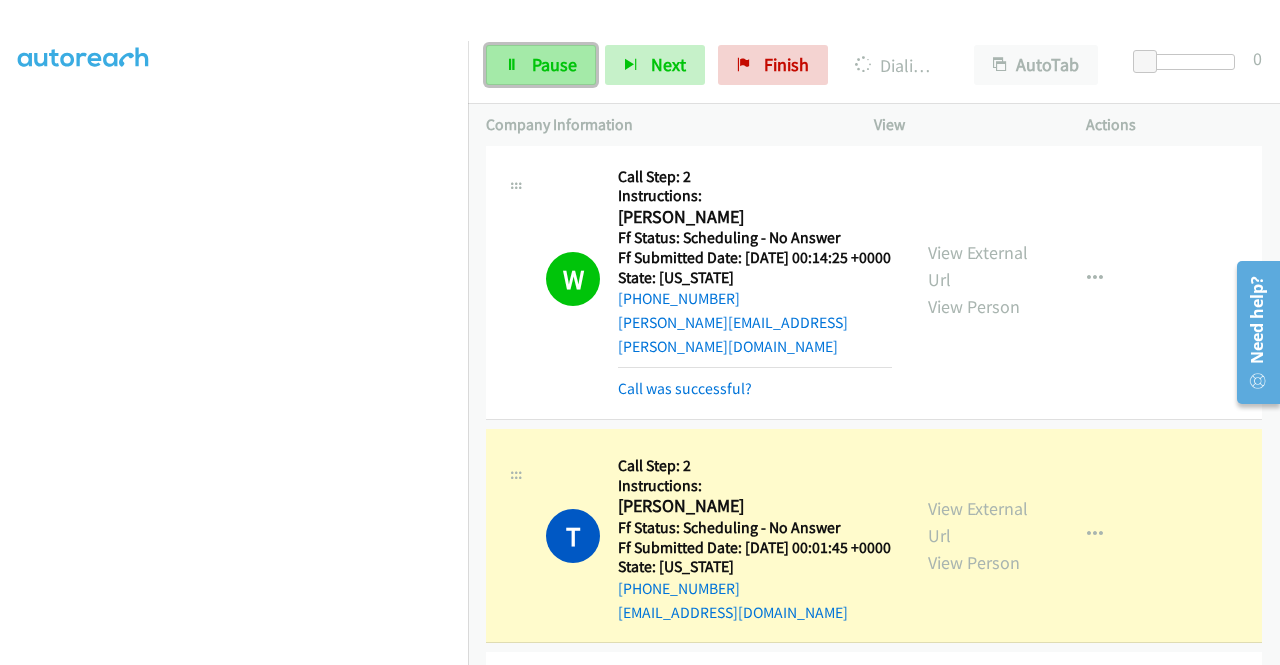 click on "Pause" at bounding box center [541, 65] 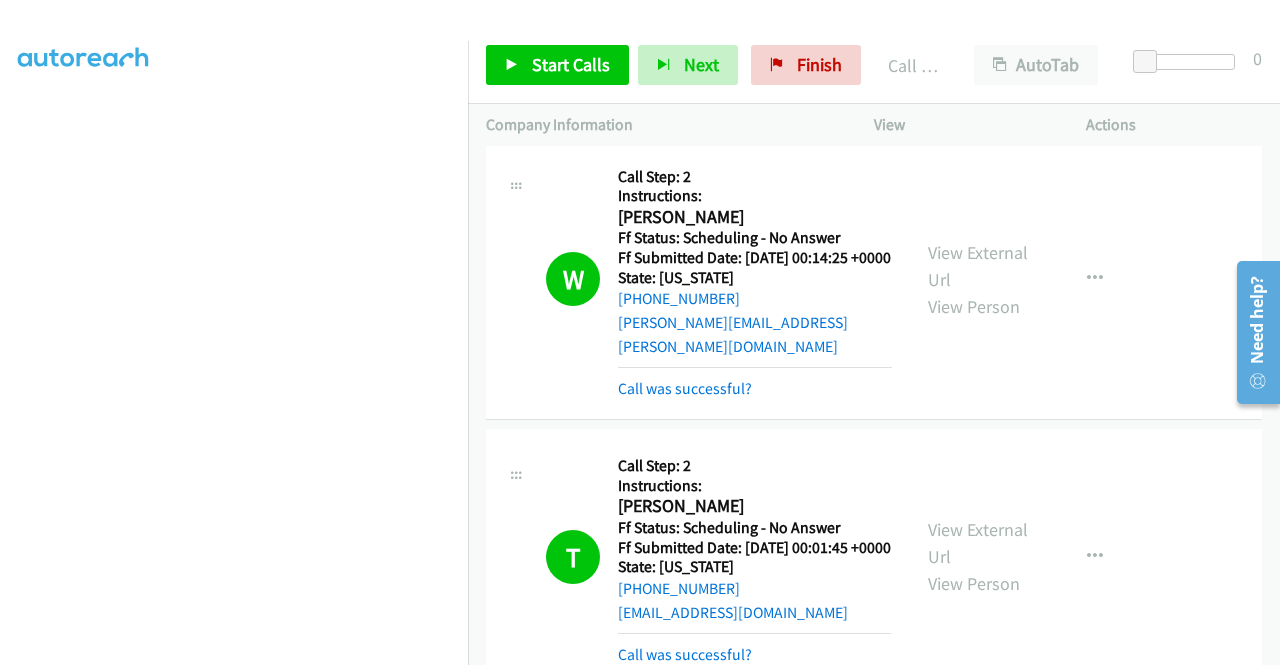 scroll, scrollTop: 700, scrollLeft: 0, axis: vertical 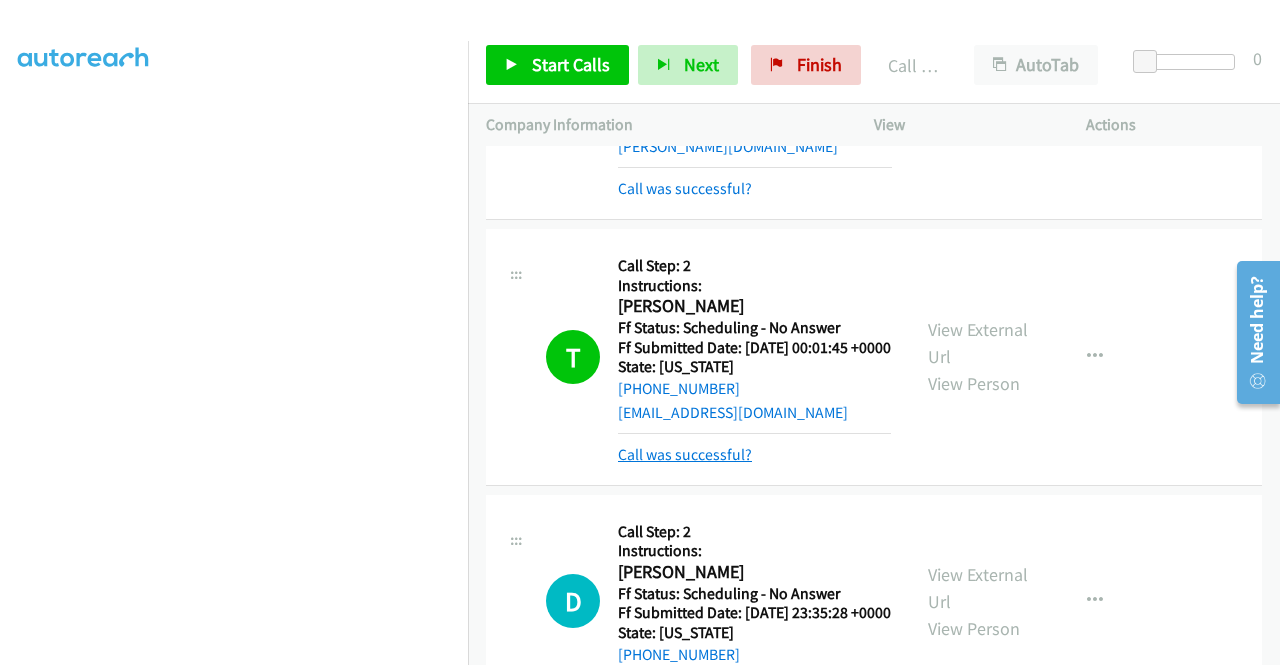 click on "Call was successful?" at bounding box center [685, 454] 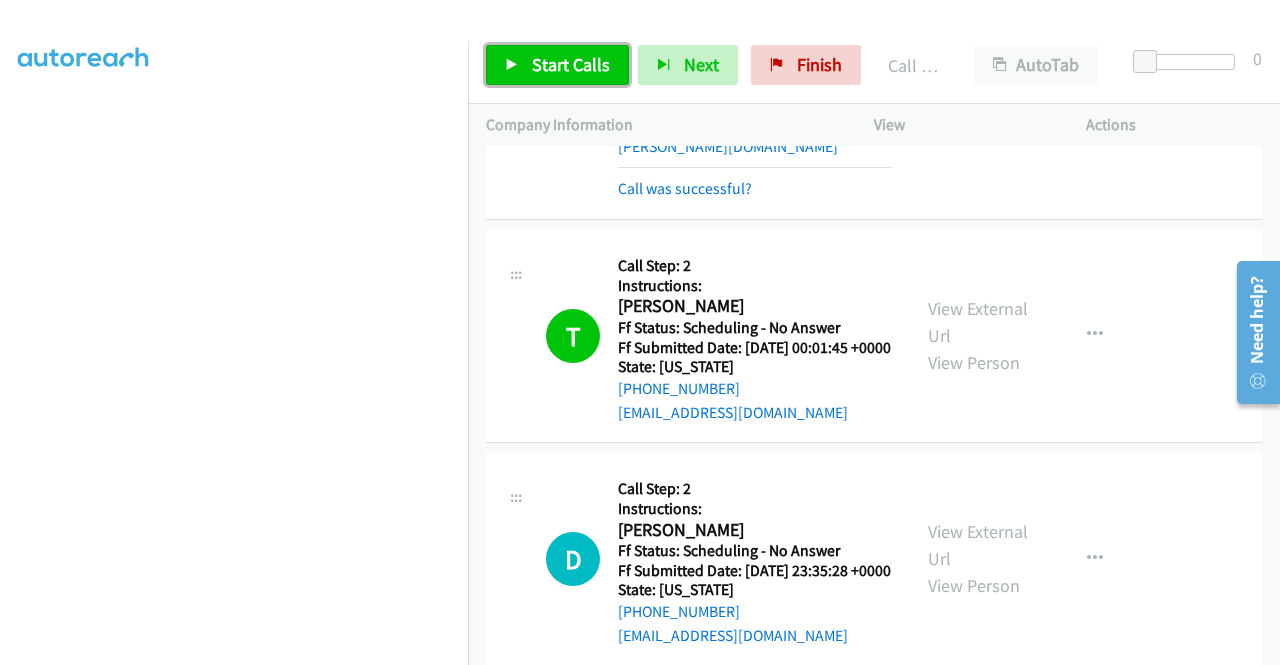 click on "Start Calls" at bounding box center (571, 64) 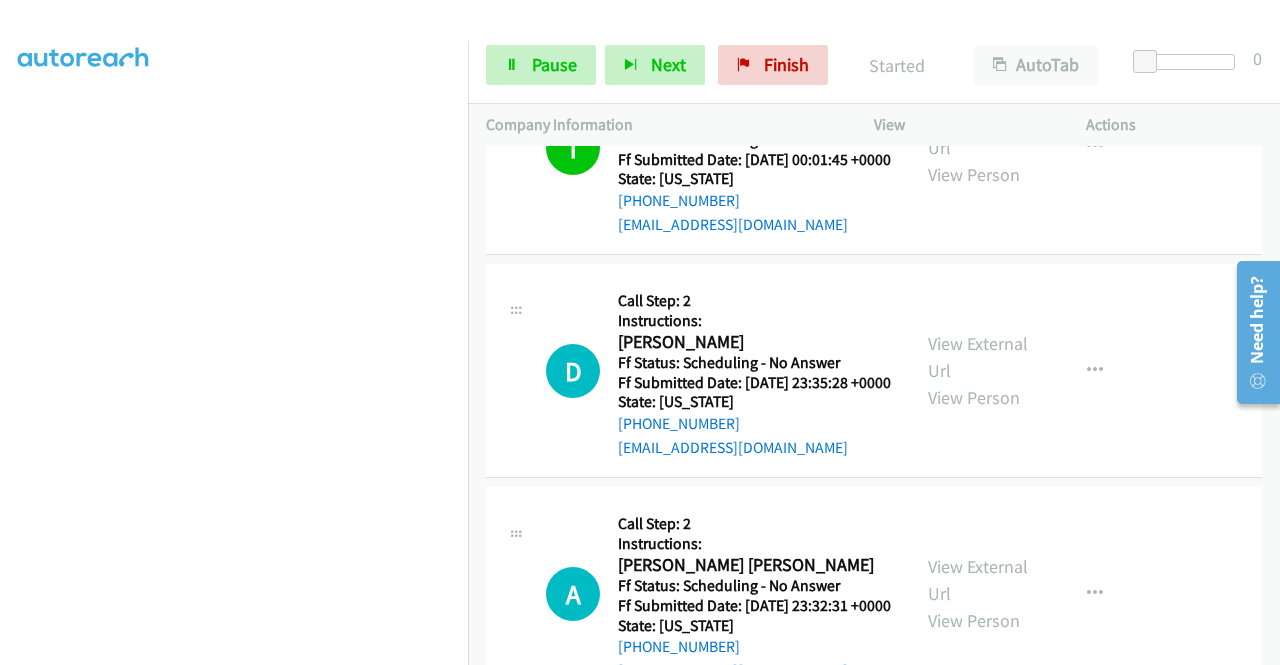scroll, scrollTop: 900, scrollLeft: 0, axis: vertical 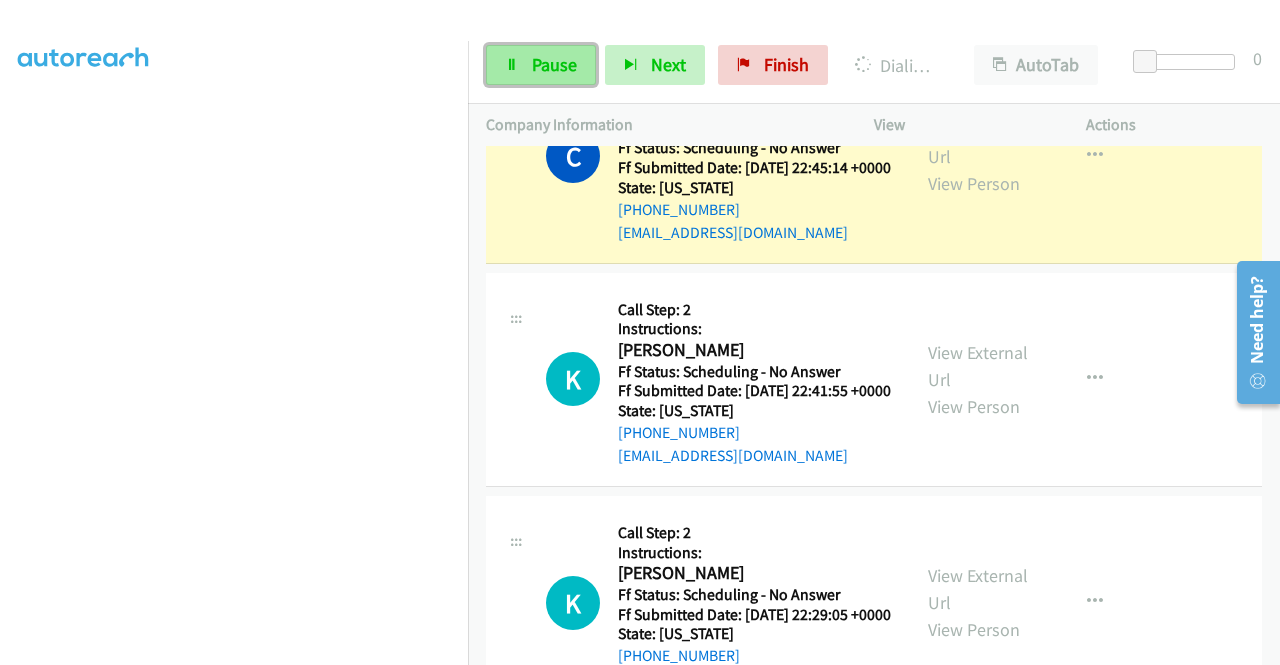 click on "Pause" at bounding box center [554, 64] 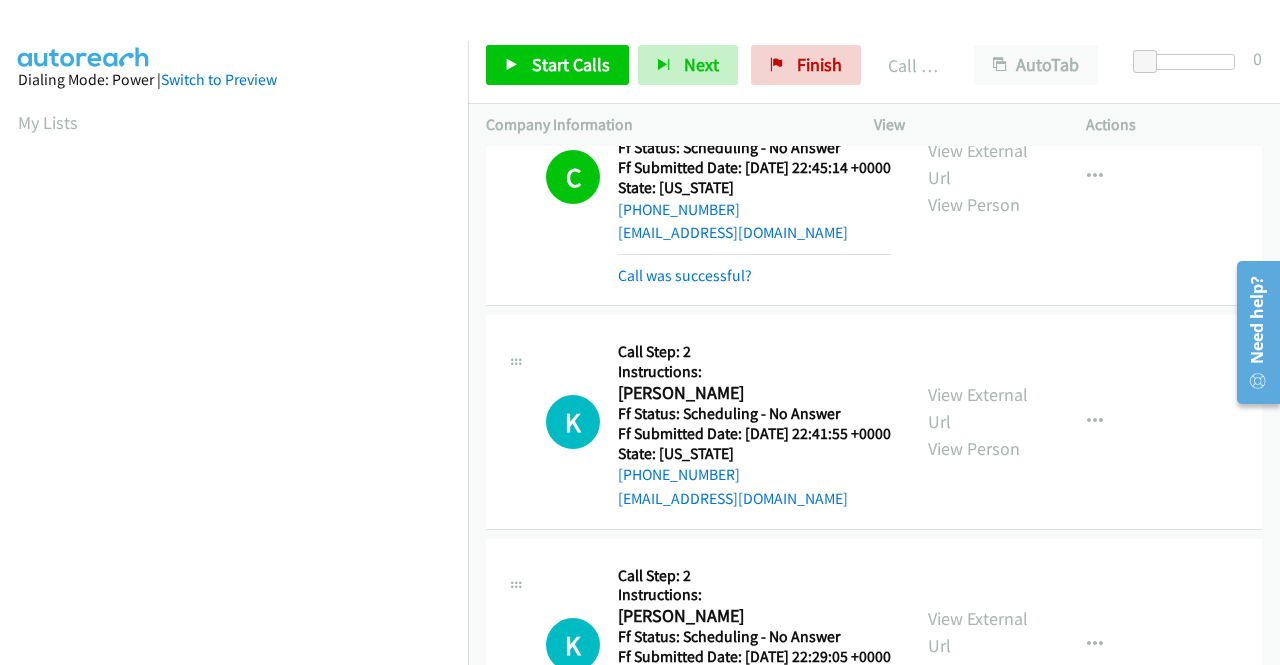 scroll, scrollTop: 456, scrollLeft: 0, axis: vertical 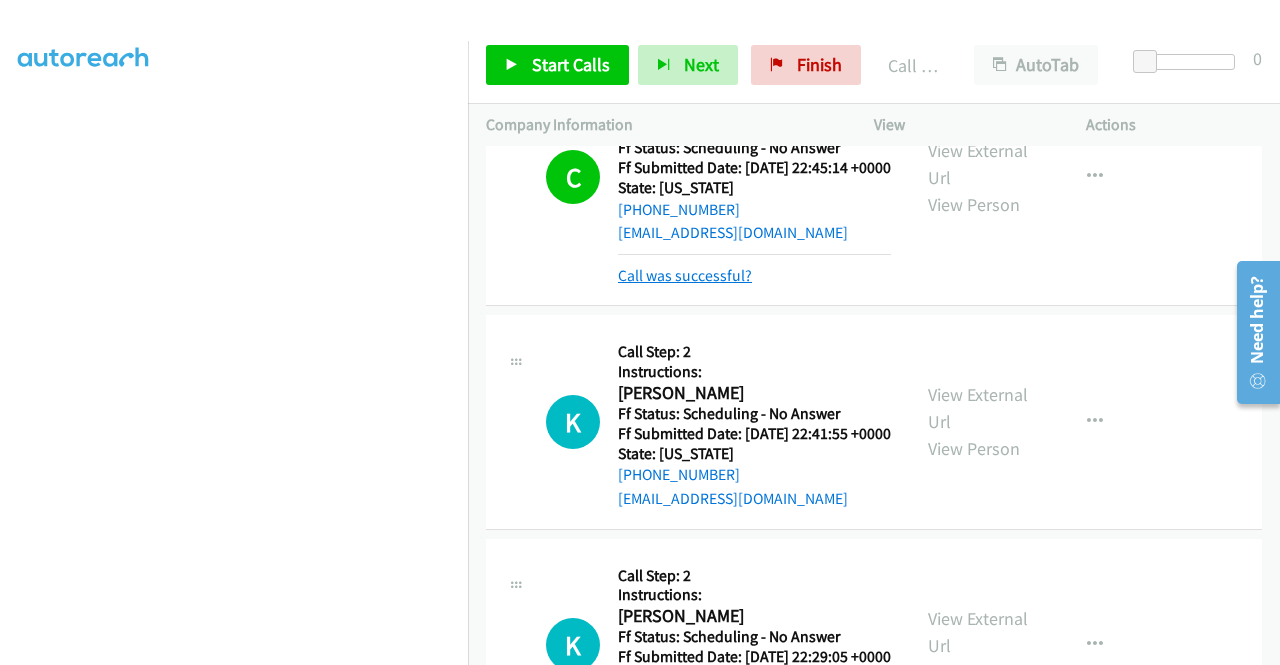 click on "Call was successful?" at bounding box center (685, 275) 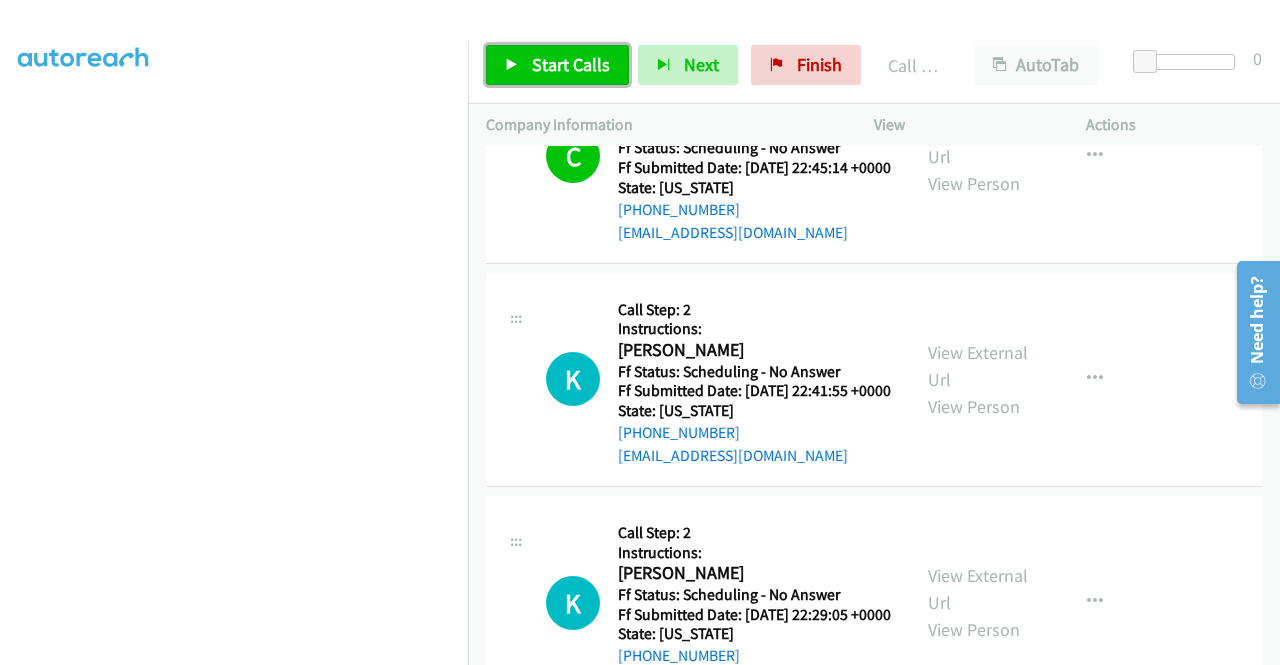 click on "Start Calls" at bounding box center (571, 64) 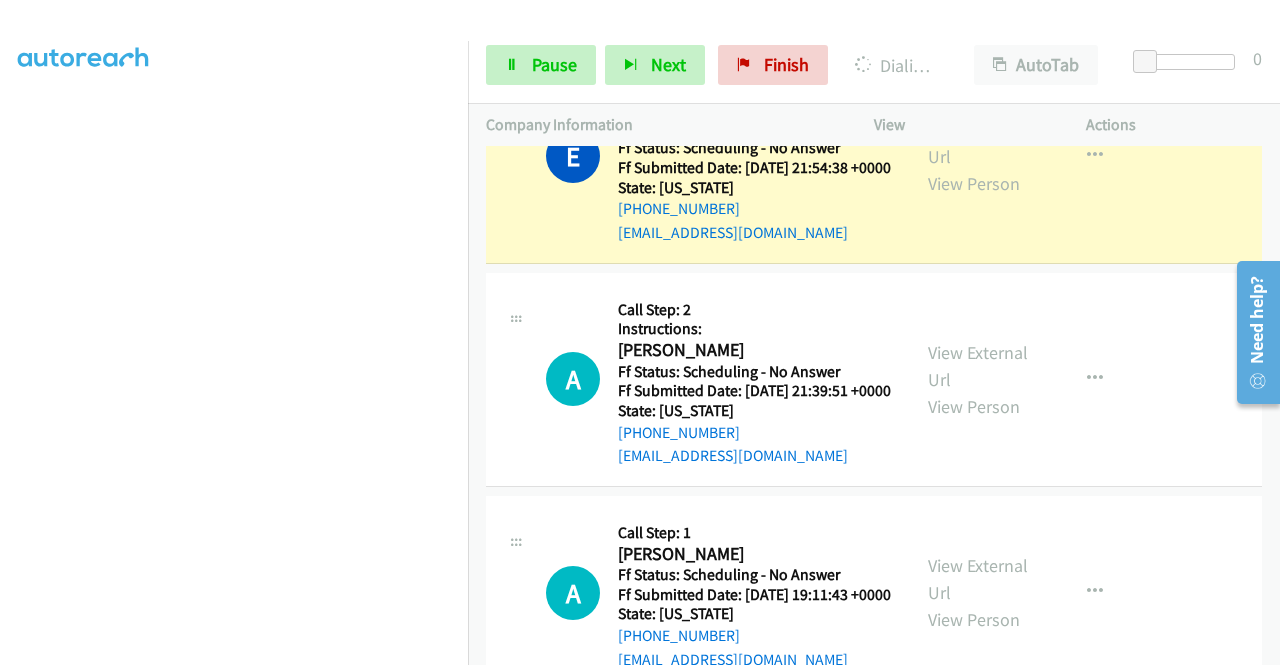 scroll, scrollTop: 3500, scrollLeft: 0, axis: vertical 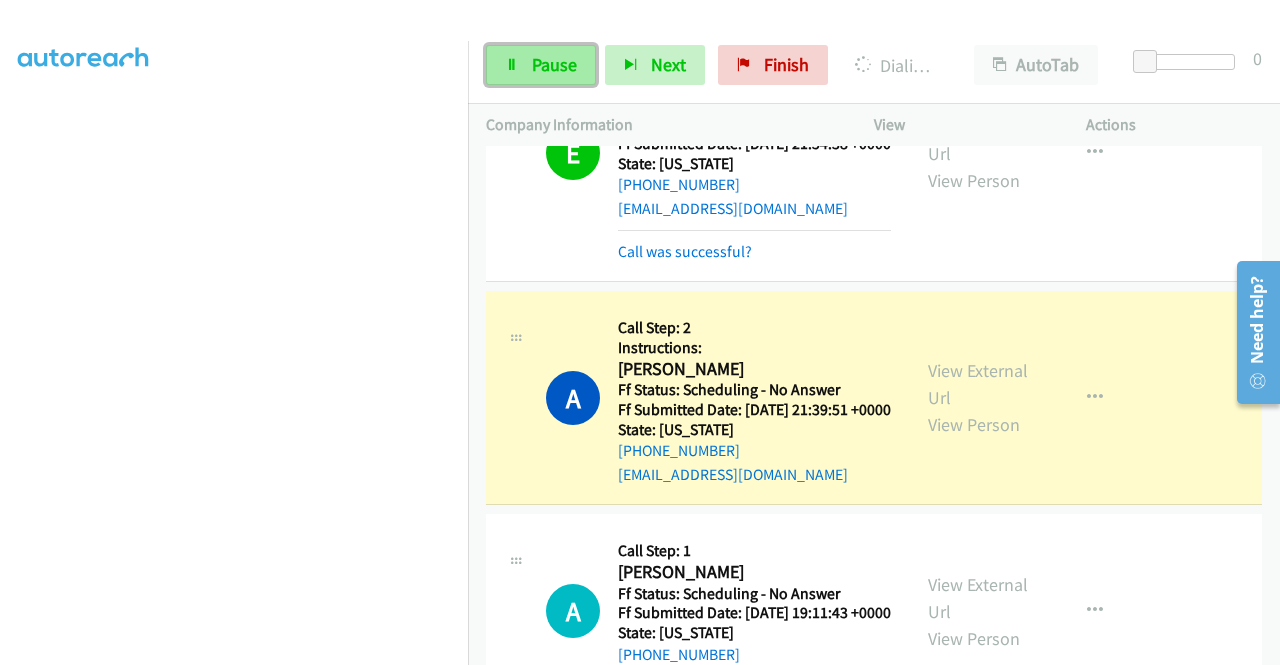 click on "Pause" at bounding box center (541, 65) 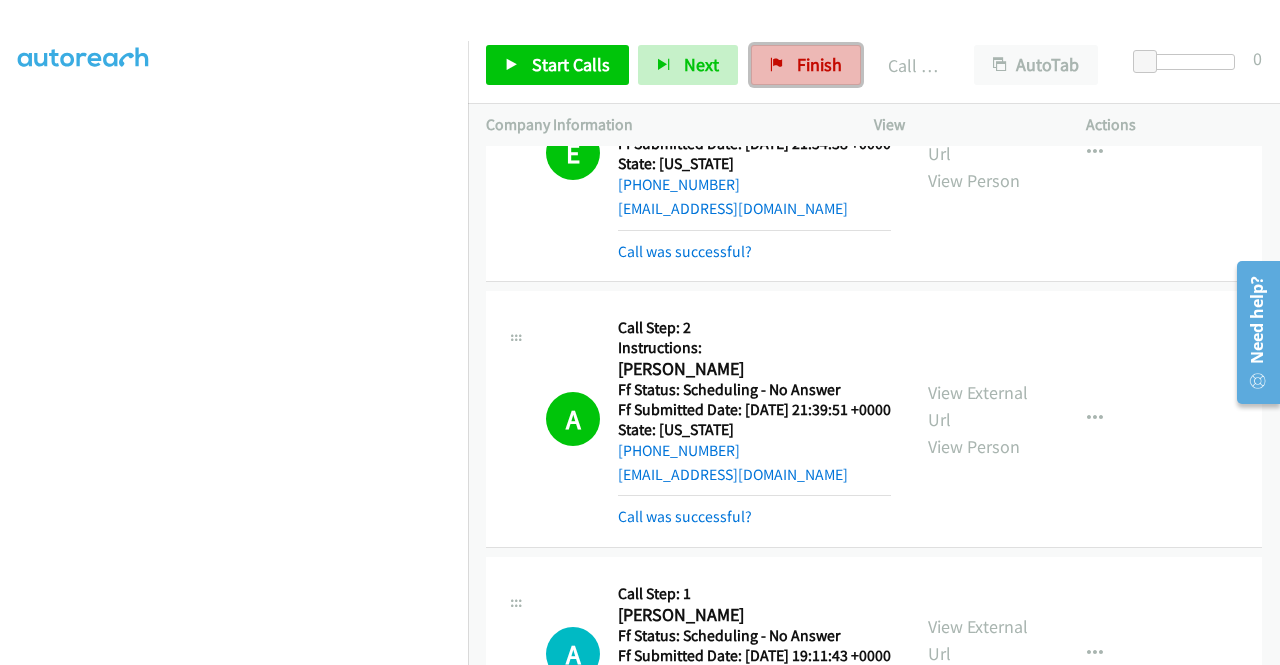 click on "Finish" at bounding box center (806, 65) 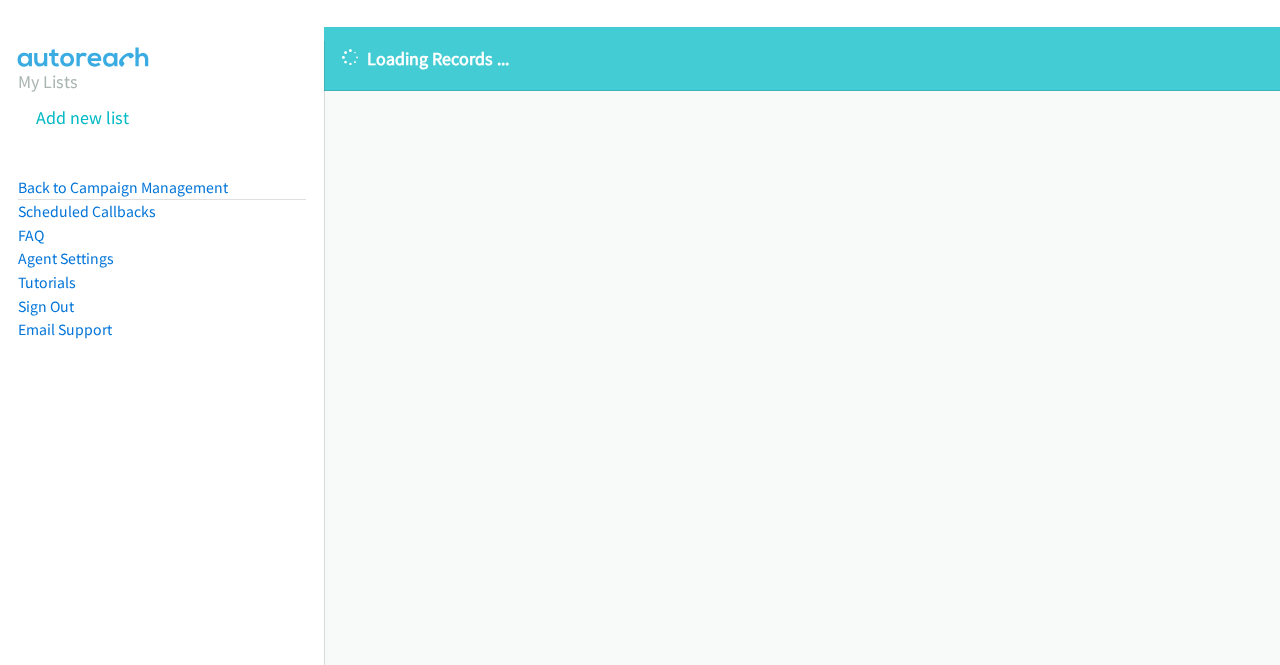 scroll, scrollTop: 0, scrollLeft: 0, axis: both 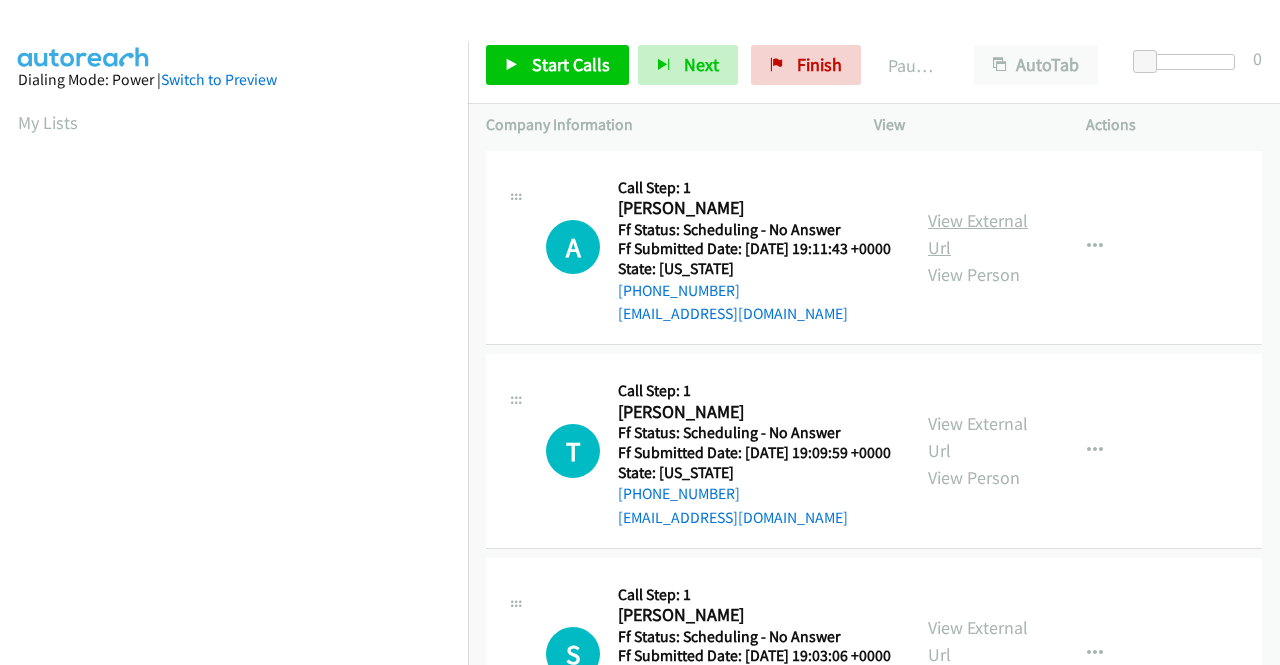 click on "View External Url" at bounding box center [978, 234] 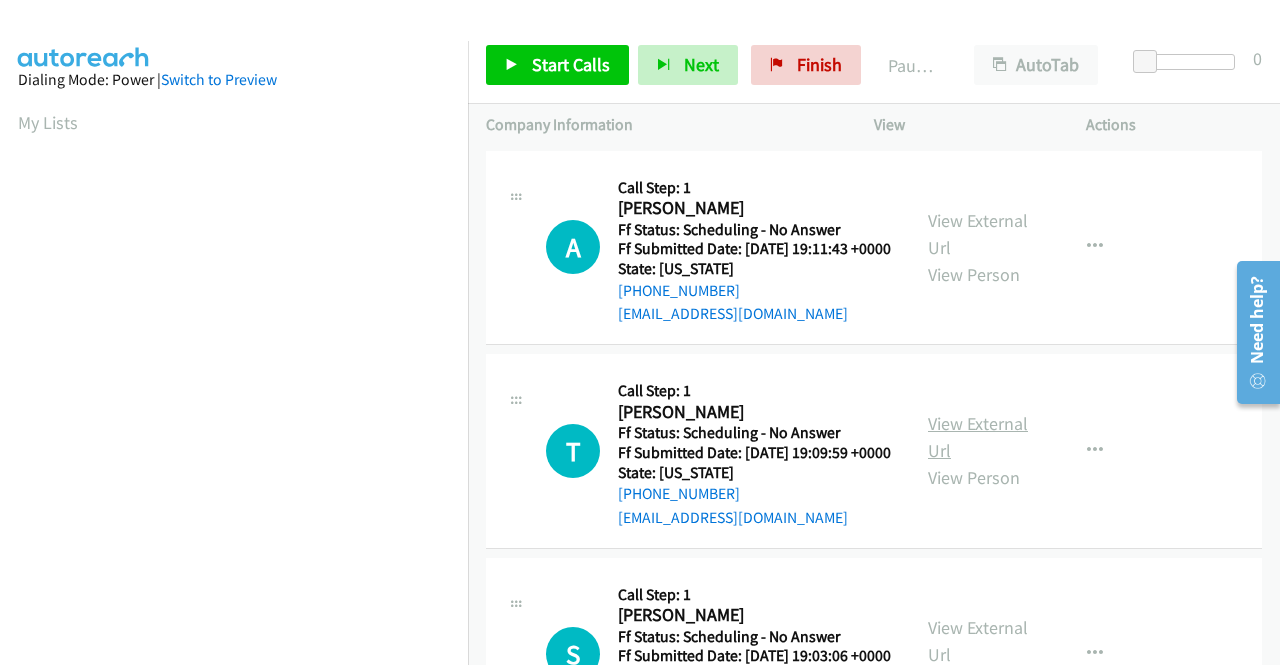 click on "View External Url" at bounding box center (978, 437) 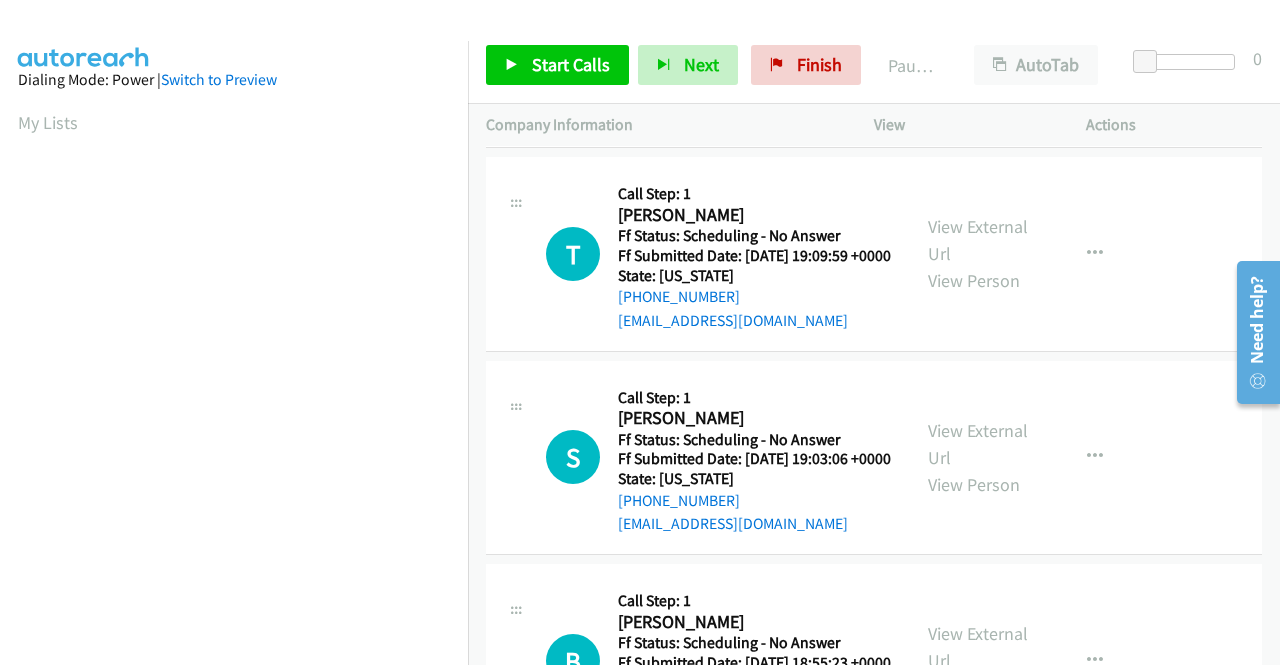 scroll, scrollTop: 200, scrollLeft: 0, axis: vertical 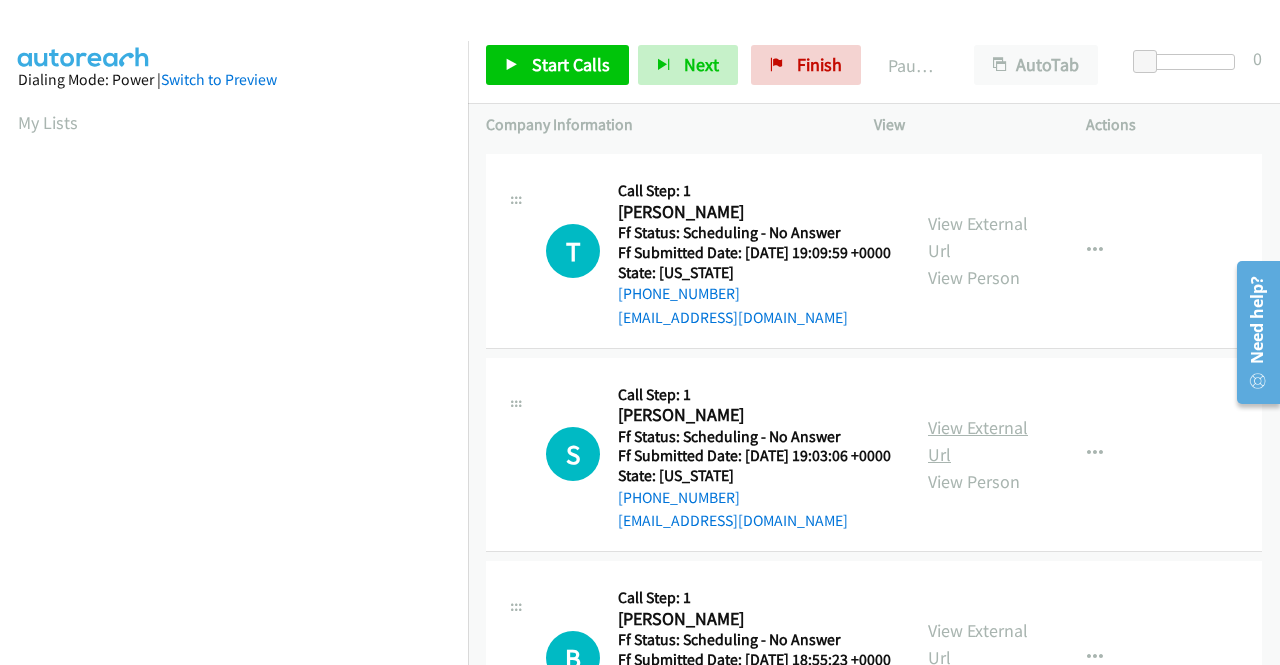 click on "View External Url" at bounding box center (978, 441) 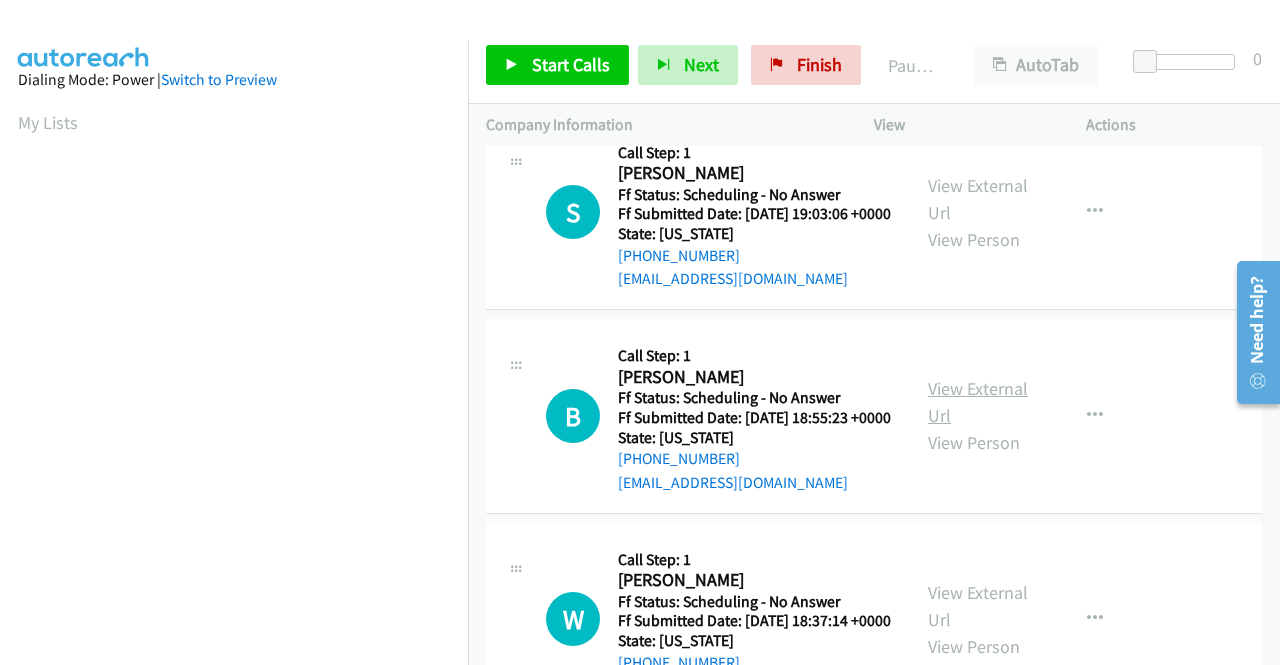 scroll, scrollTop: 500, scrollLeft: 0, axis: vertical 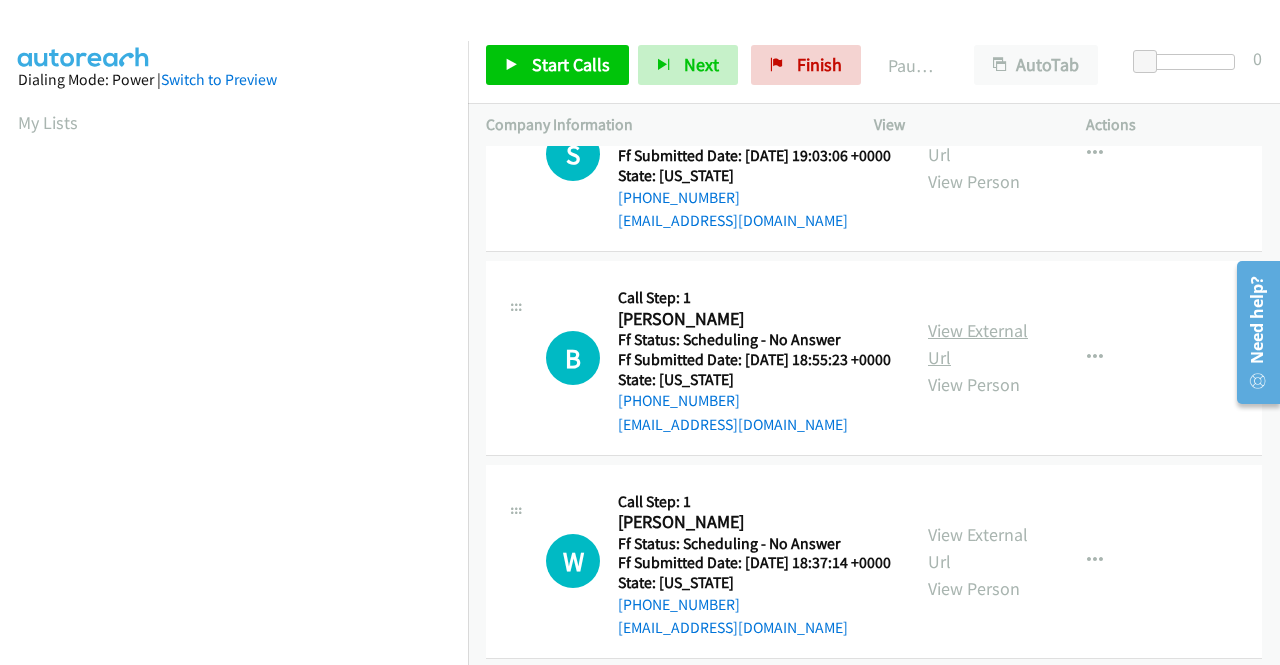 click on "View External Url" at bounding box center (978, 344) 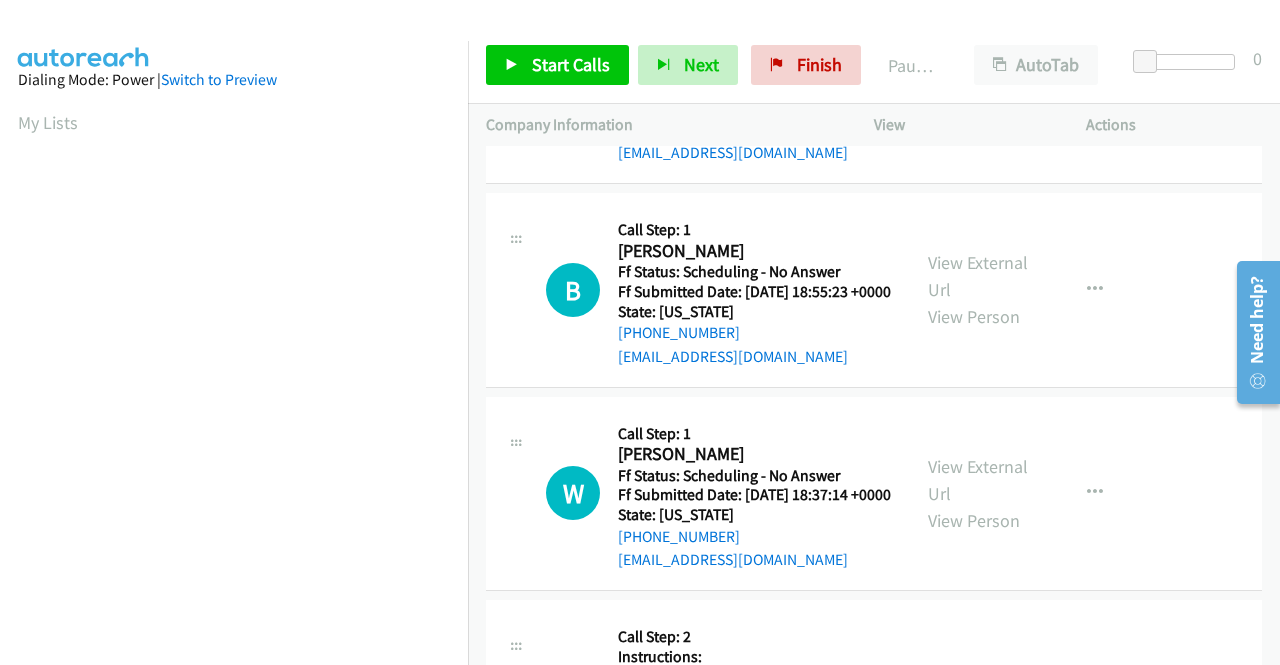 scroll, scrollTop: 600, scrollLeft: 0, axis: vertical 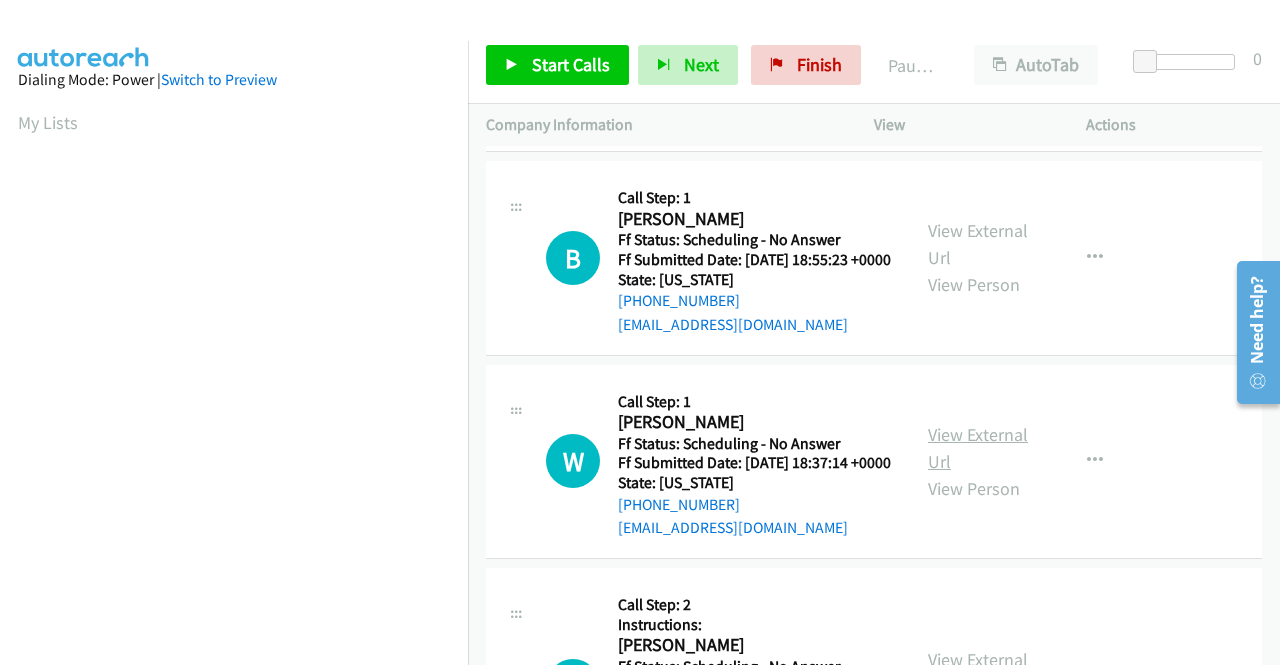 click on "View External Url" at bounding box center (978, 448) 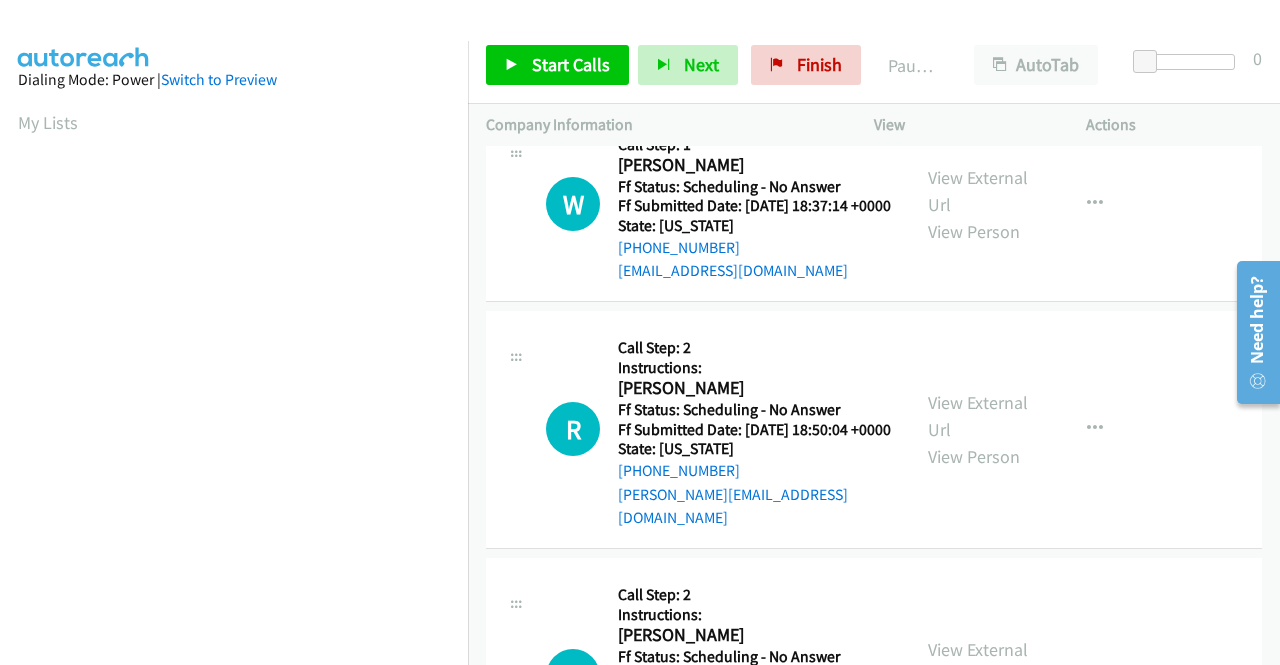 scroll, scrollTop: 900, scrollLeft: 0, axis: vertical 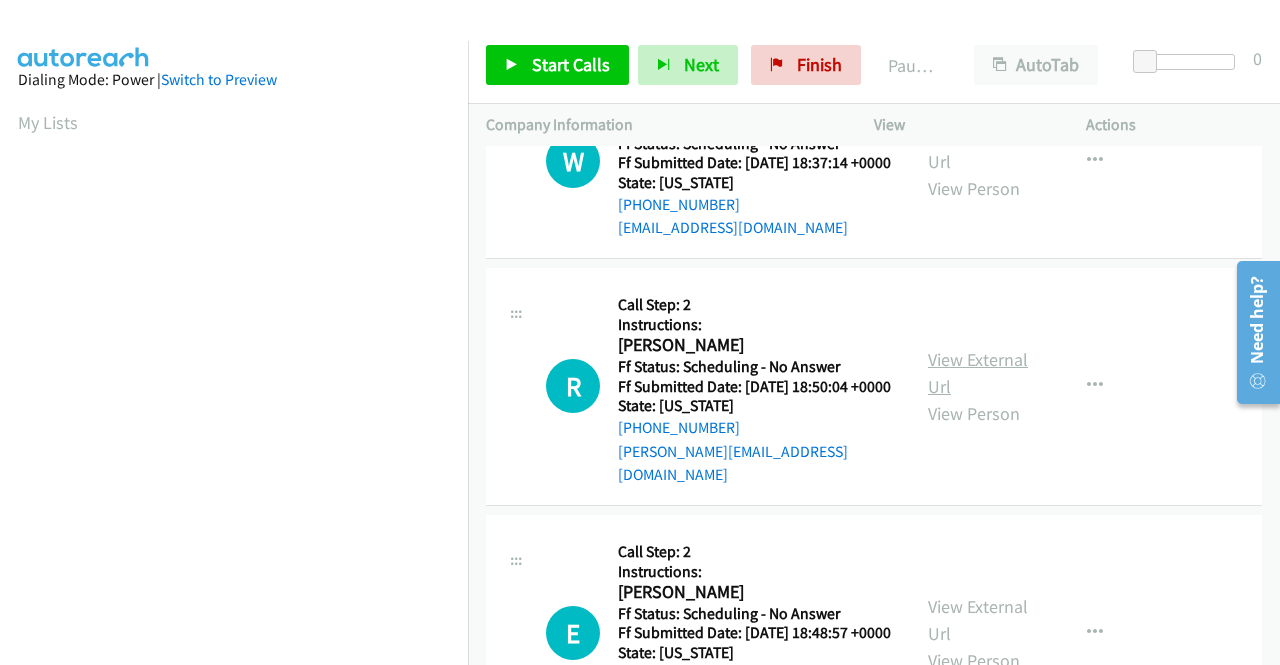 click on "View External Url" at bounding box center (978, 373) 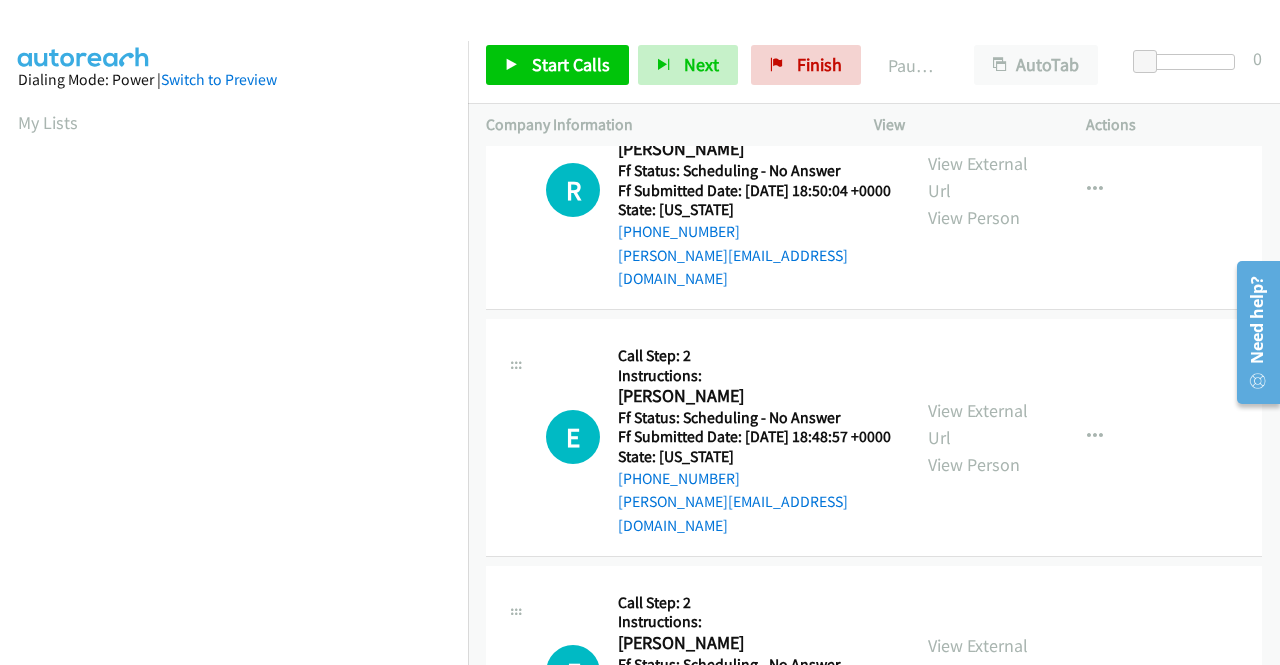 scroll, scrollTop: 1100, scrollLeft: 0, axis: vertical 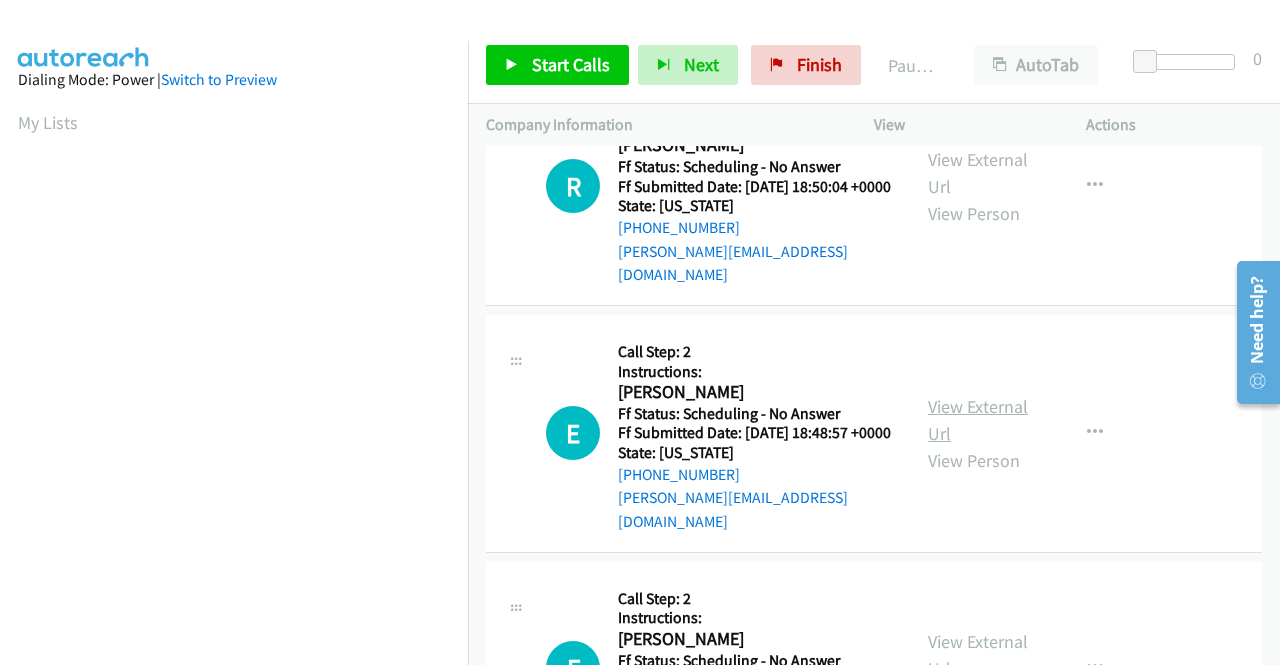 click on "View External Url" at bounding box center (978, 420) 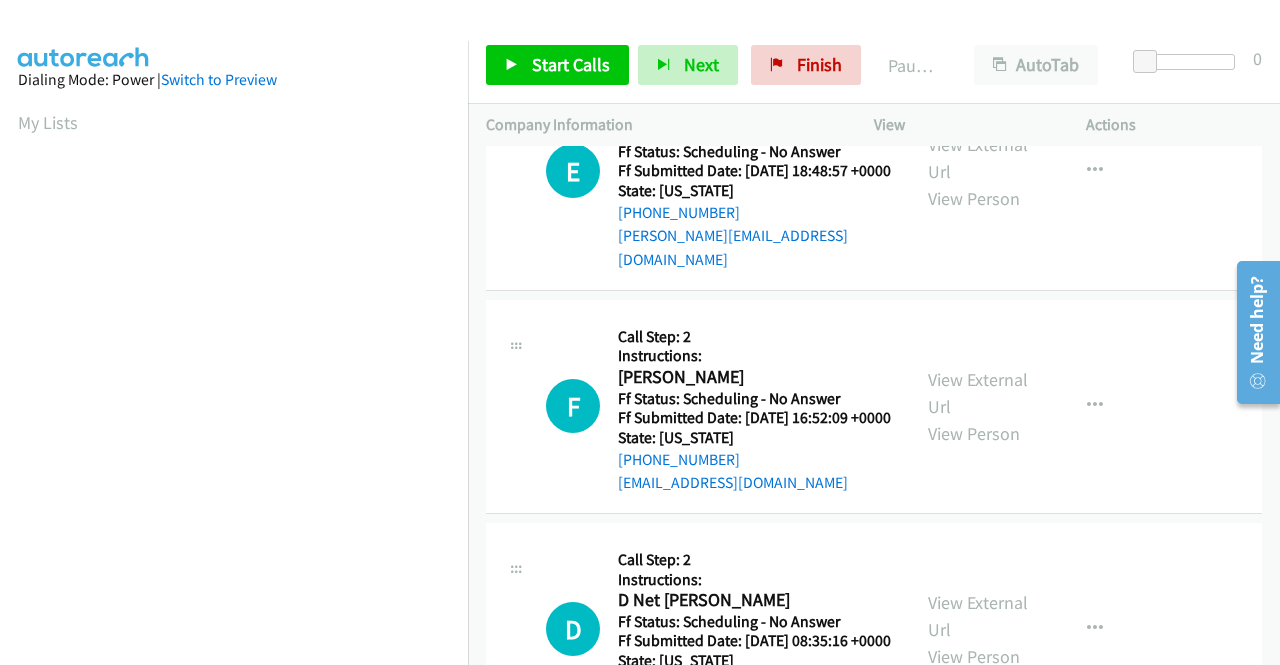scroll, scrollTop: 1400, scrollLeft: 0, axis: vertical 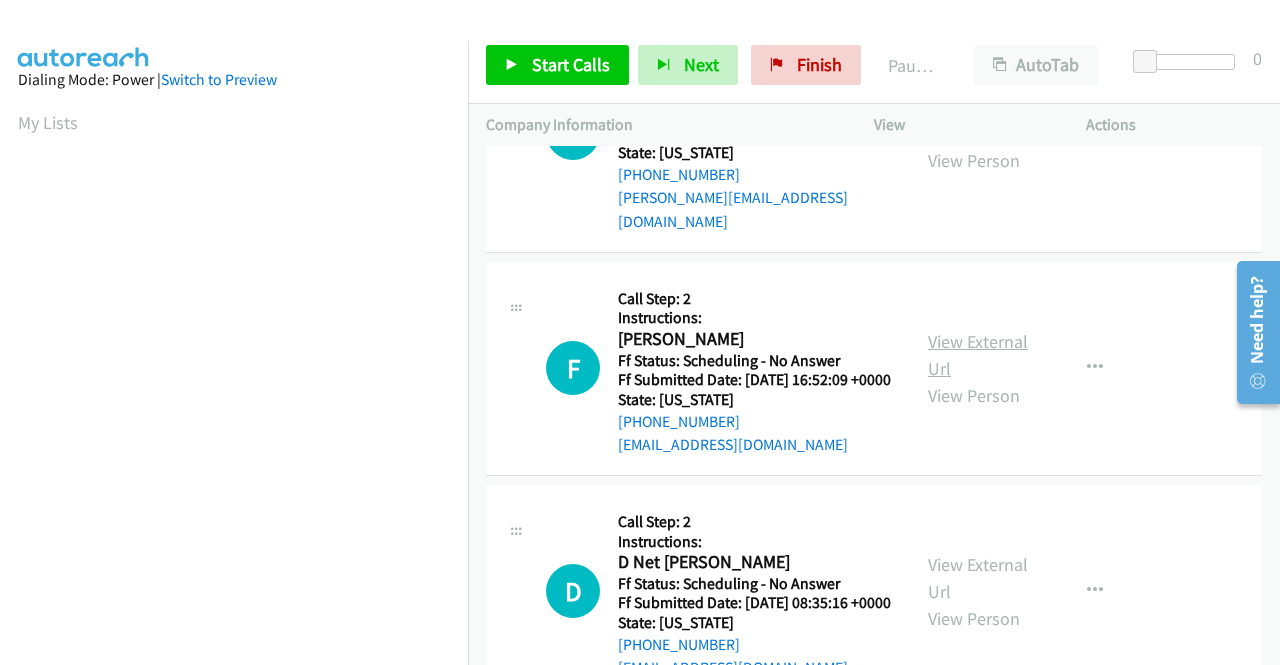 click on "View External Url" at bounding box center [978, 355] 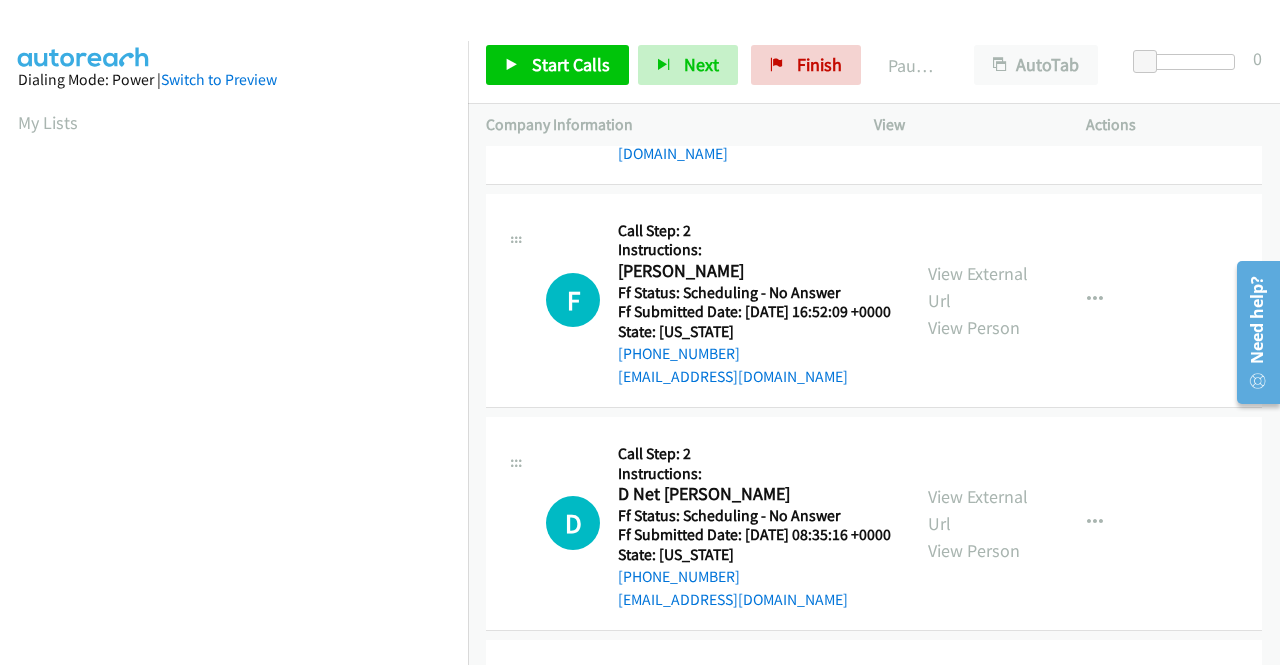 scroll, scrollTop: 1500, scrollLeft: 0, axis: vertical 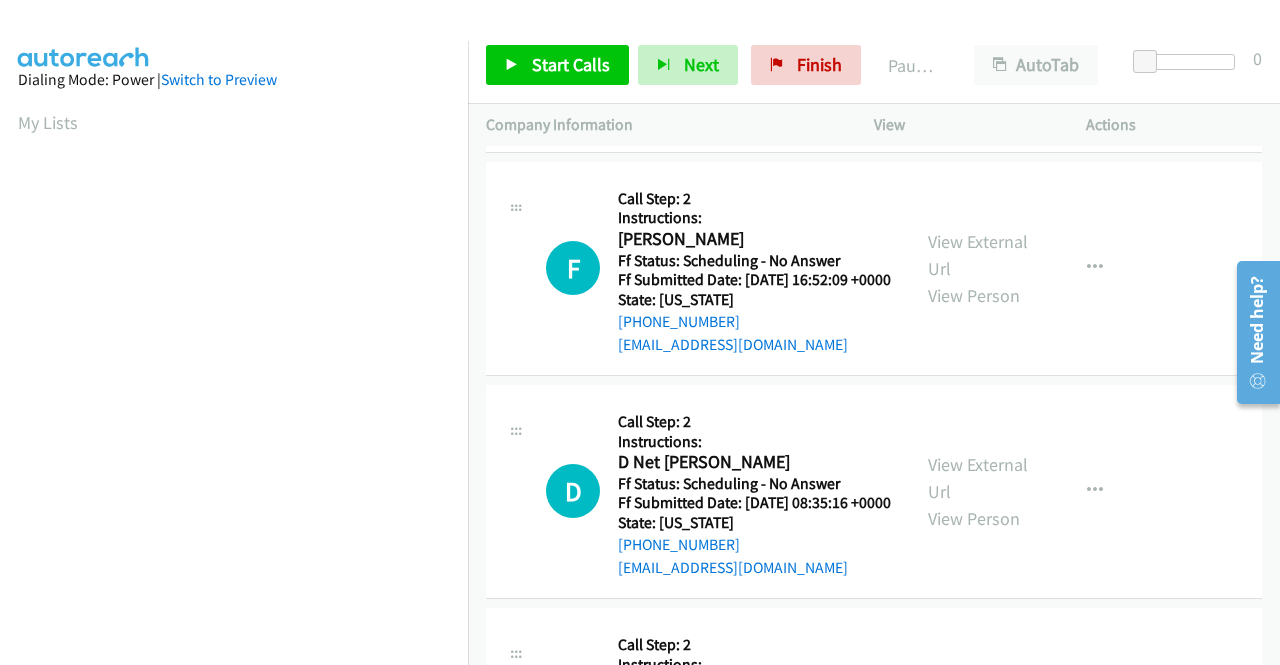 click on "D
Callback Scheduled
Call Step: 2
Instructions:
D Net Mordan
America/Denver
Ff Status: Scheduling - No Answer
Ff Submitted Date: 2025-07-12 08:35:16 +0000
State: Colorado
+1 720-937-5543
dnetmordan@outlook.com
Call was successful?
View External Url
View Person
View External Url
Email
Schedule/Manage Callback
Skip Call
Add to do not call list" at bounding box center (874, 491) 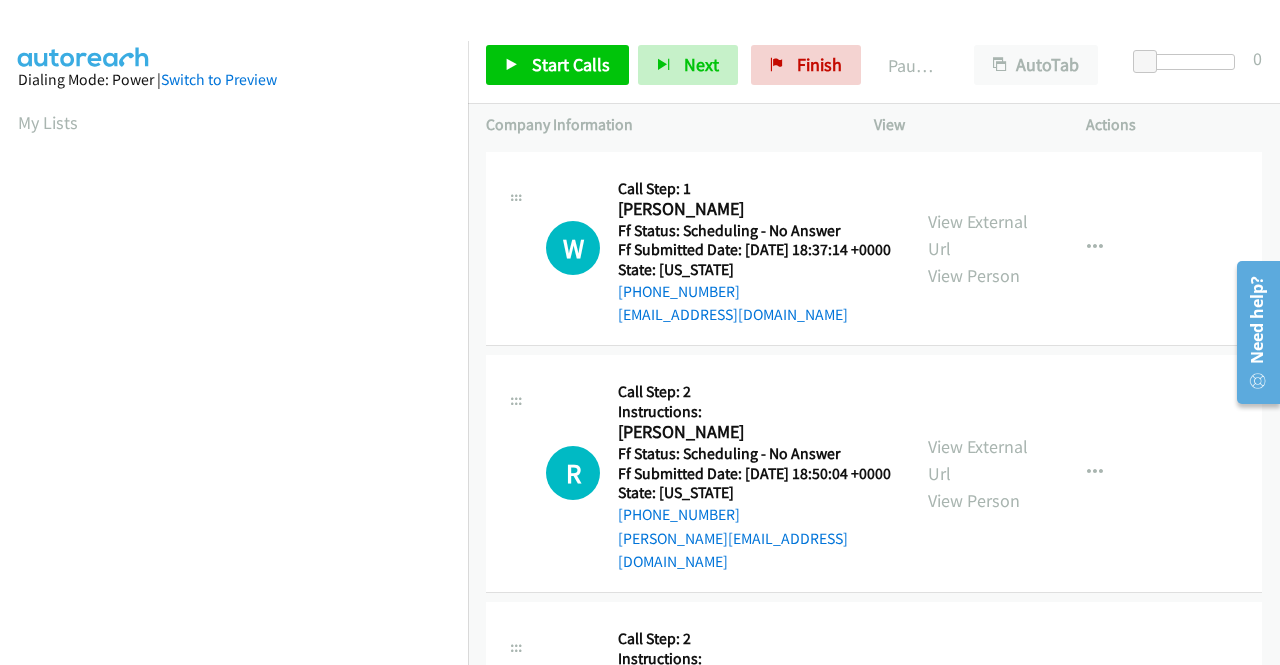 scroll, scrollTop: 800, scrollLeft: 0, axis: vertical 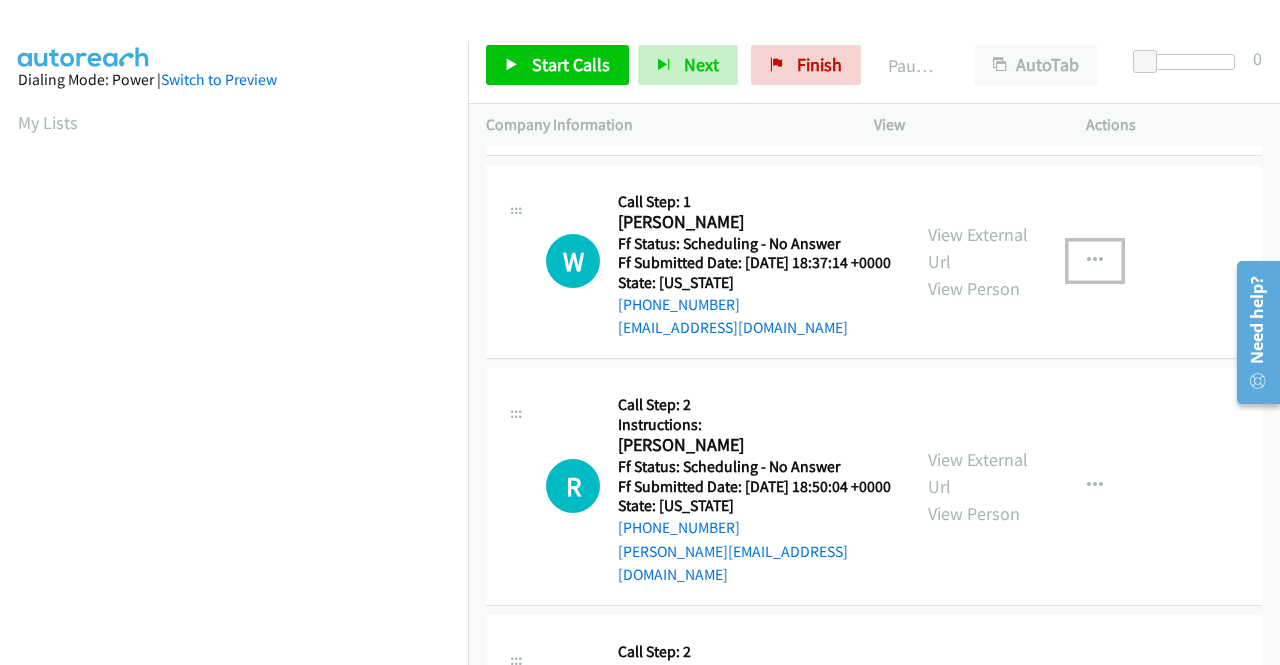 click at bounding box center [1095, 261] 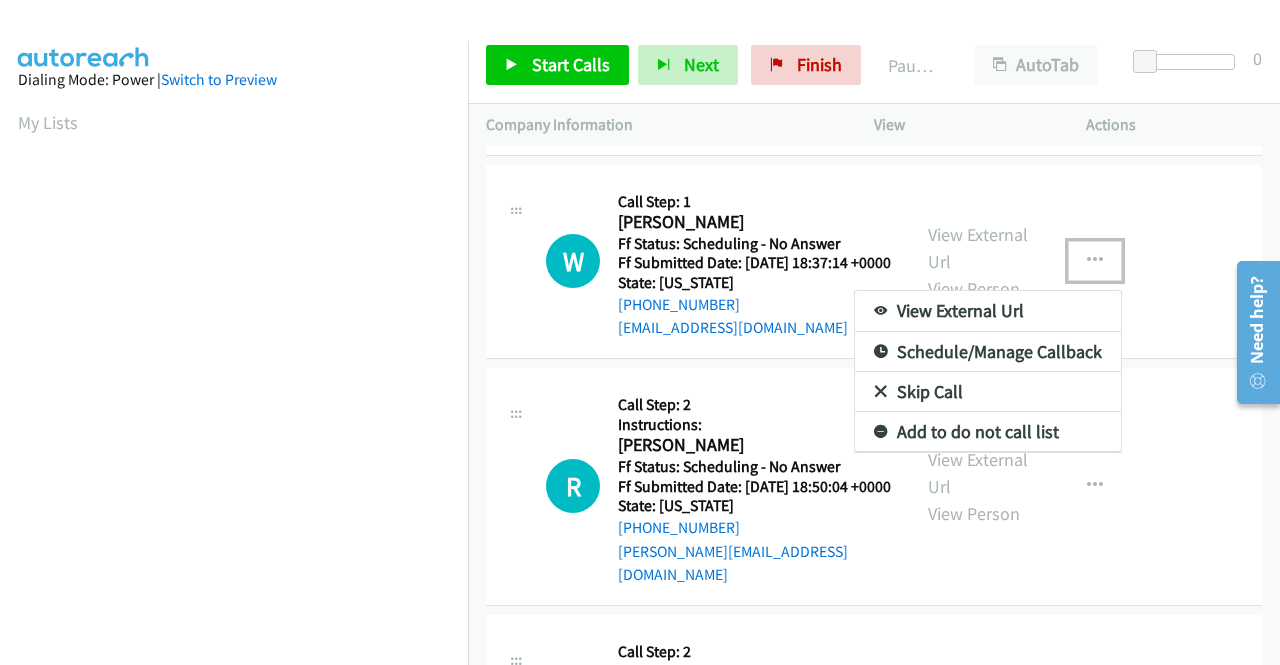 click on "Skip Call" at bounding box center [988, 392] 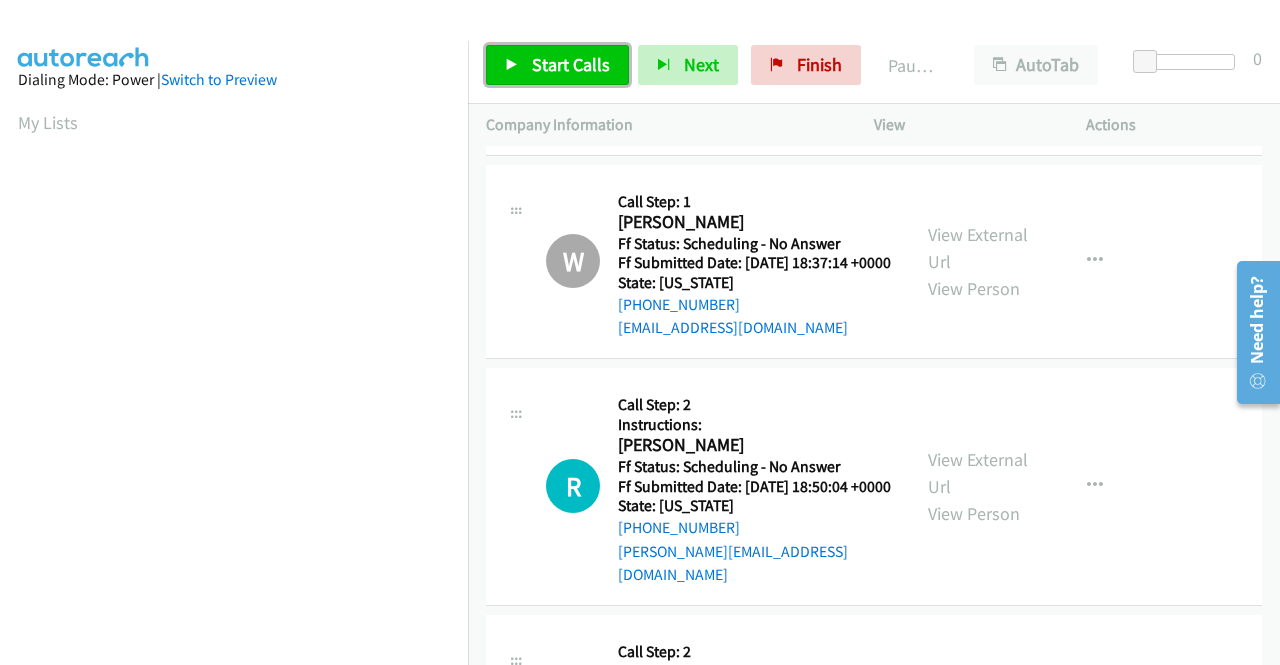 click on "Start Calls" at bounding box center (557, 65) 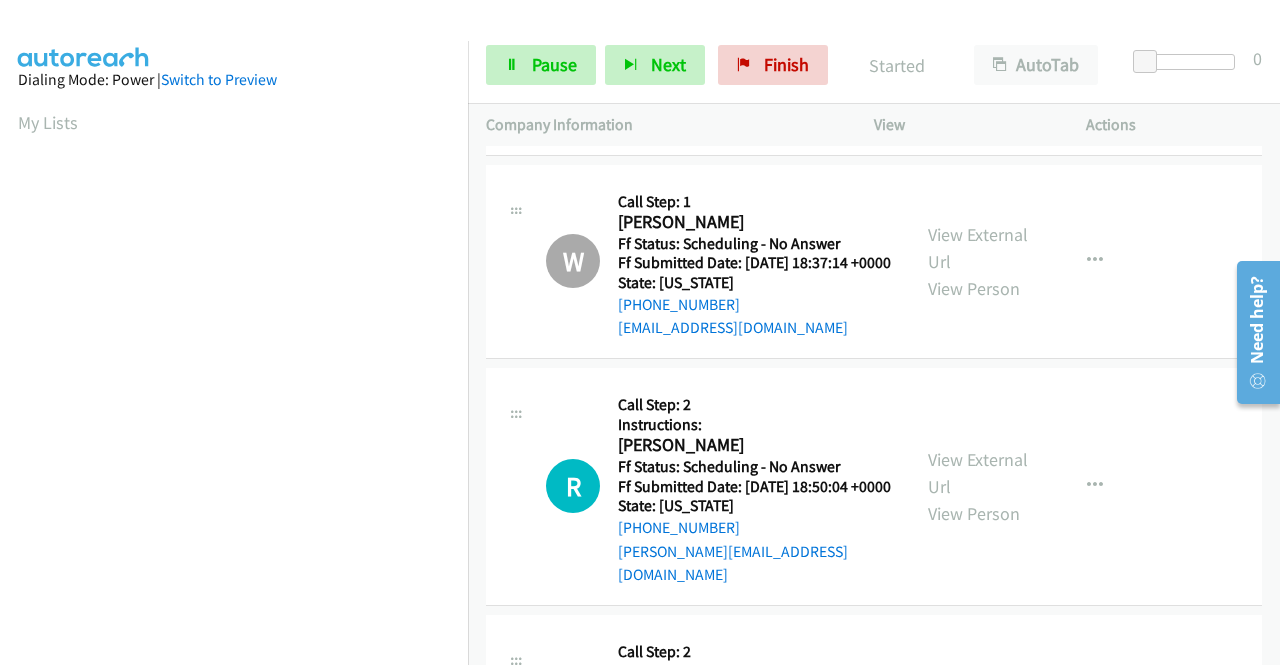 scroll, scrollTop: 359, scrollLeft: 0, axis: vertical 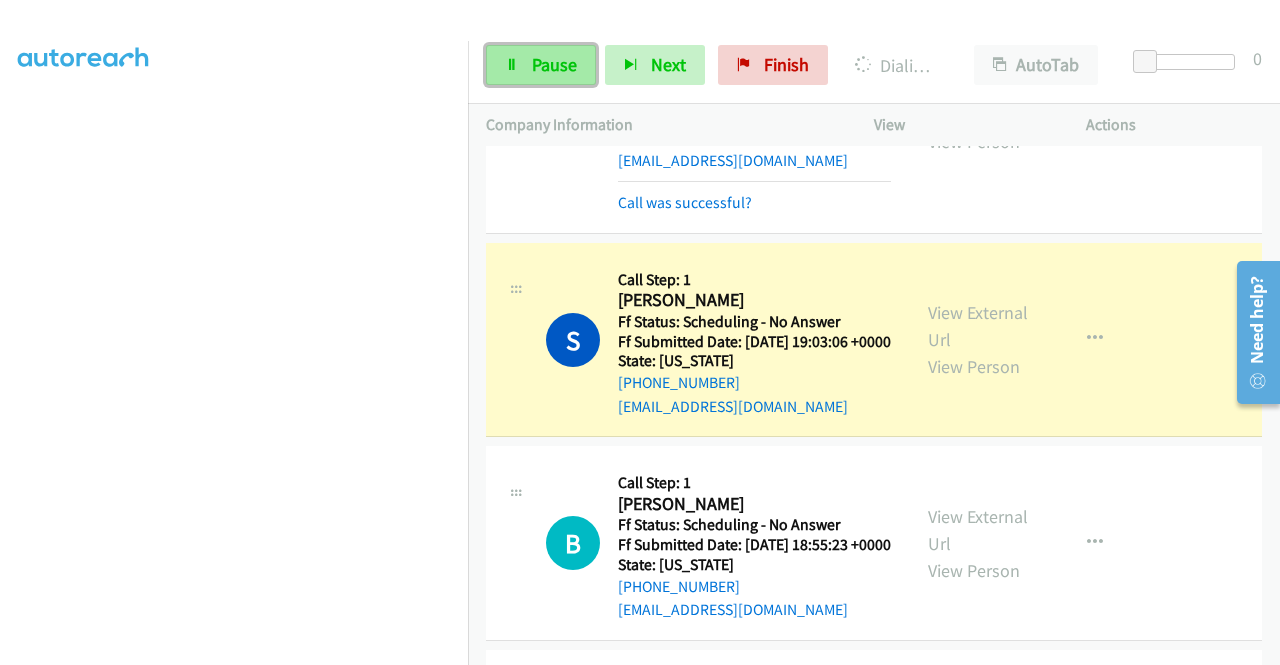 click on "Pause" at bounding box center [554, 64] 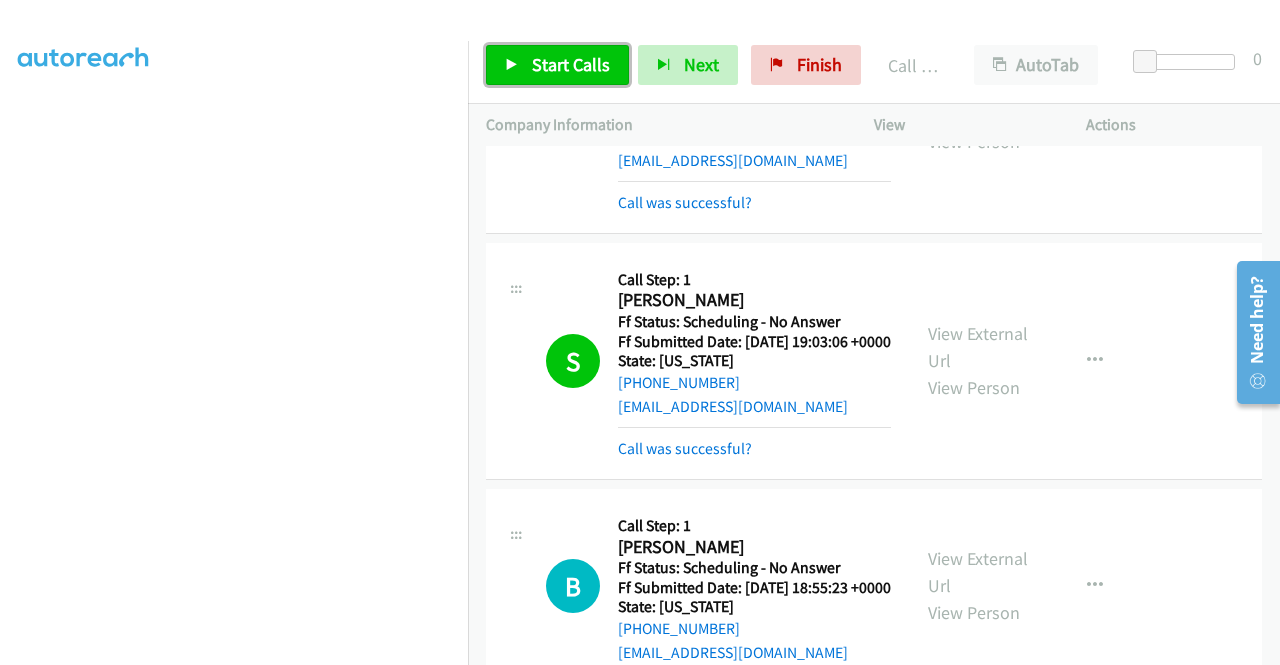click on "Start Calls" at bounding box center [571, 64] 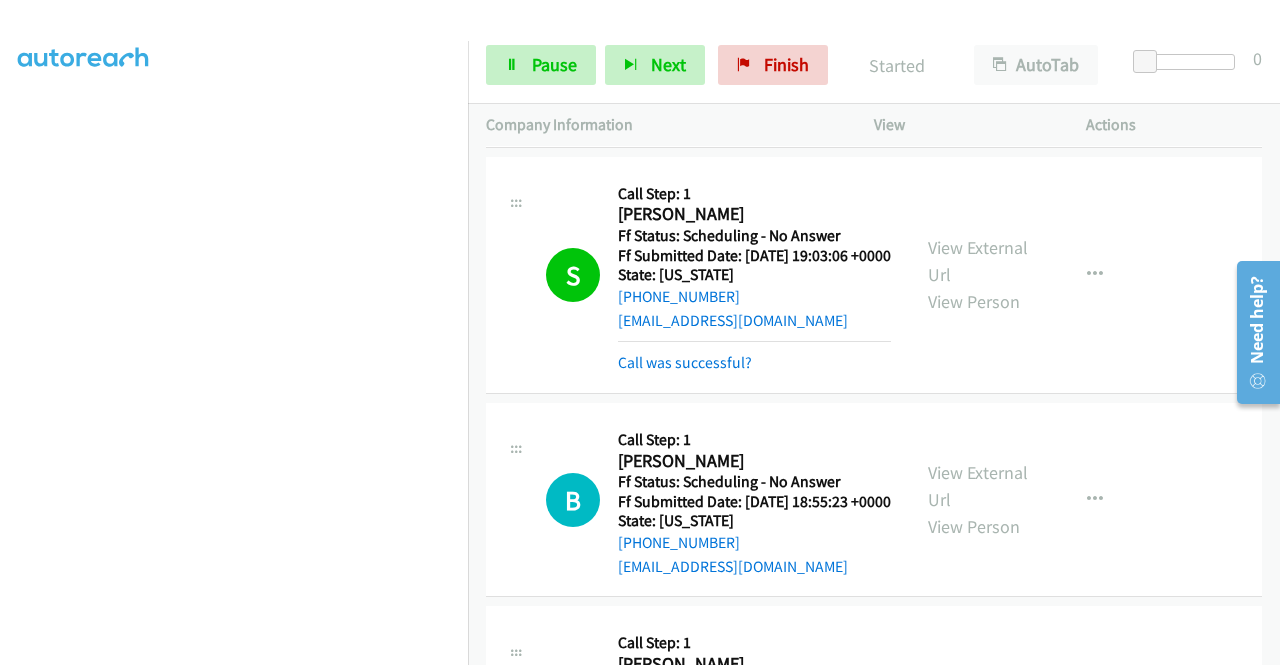 scroll, scrollTop: 600, scrollLeft: 0, axis: vertical 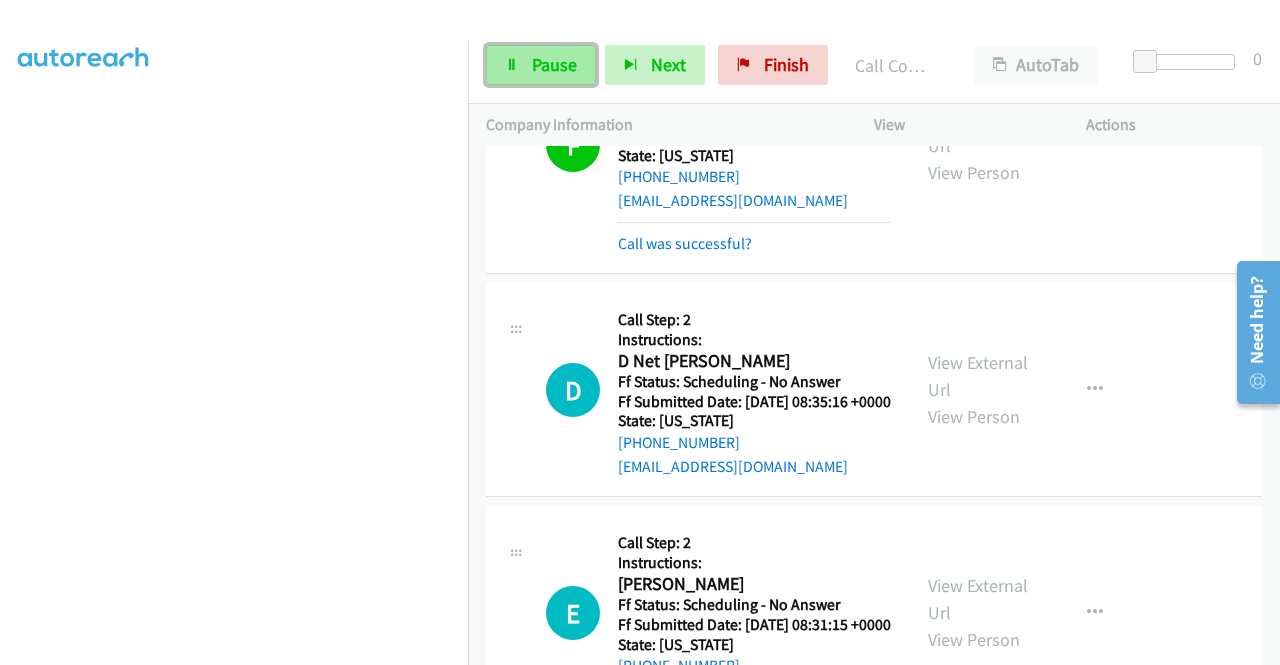 click on "Pause" at bounding box center (554, 64) 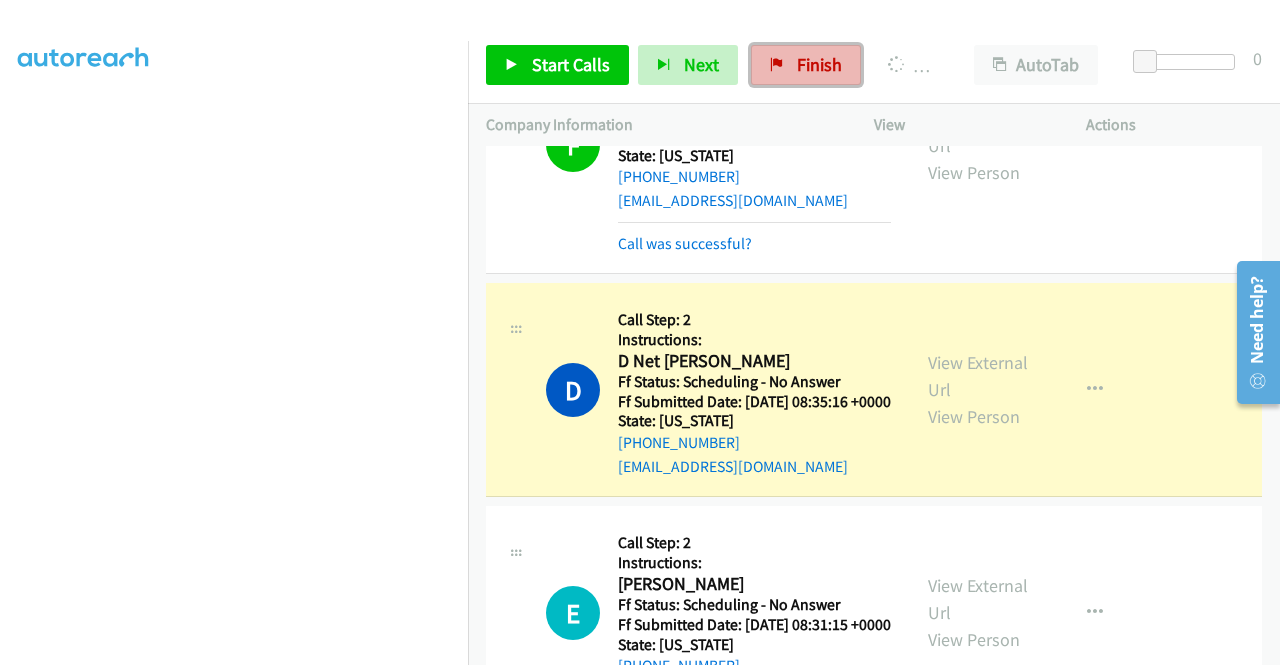 click on "Finish" at bounding box center [819, 64] 